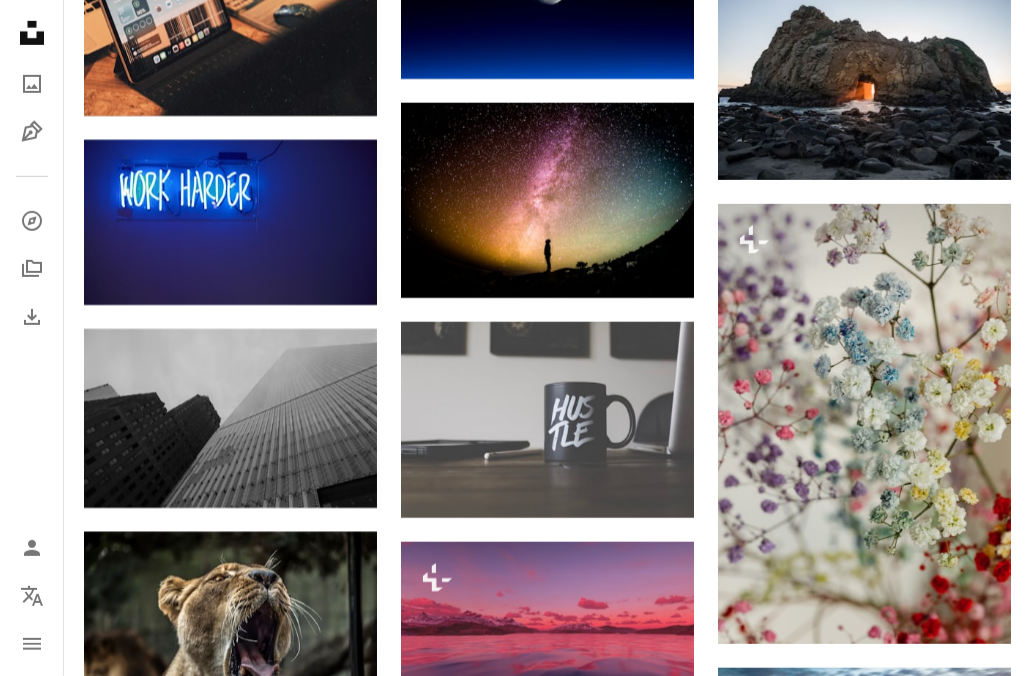 scroll, scrollTop: 5860, scrollLeft: 0, axis: vertical 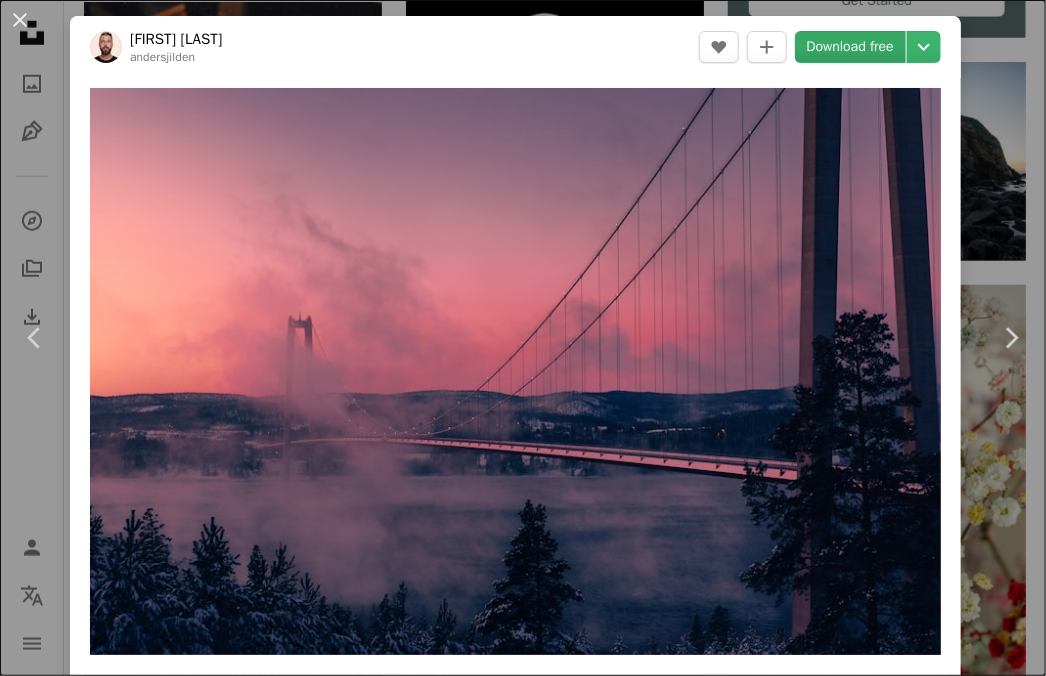 click on "Download free" at bounding box center [851, 47] 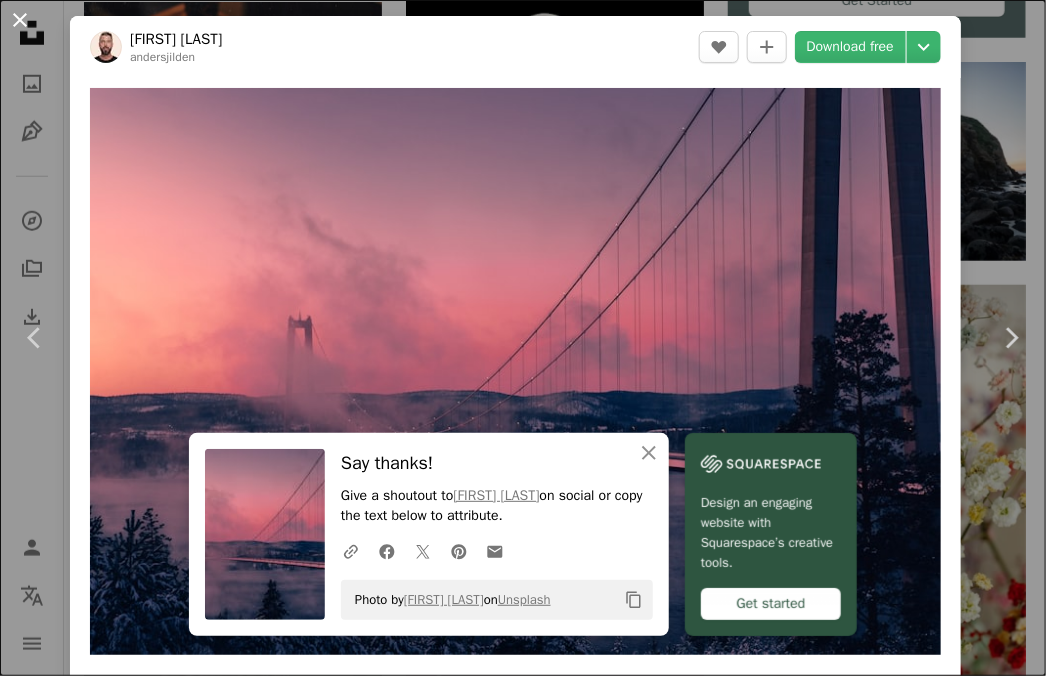 click on "An X shape" at bounding box center (20, 20) 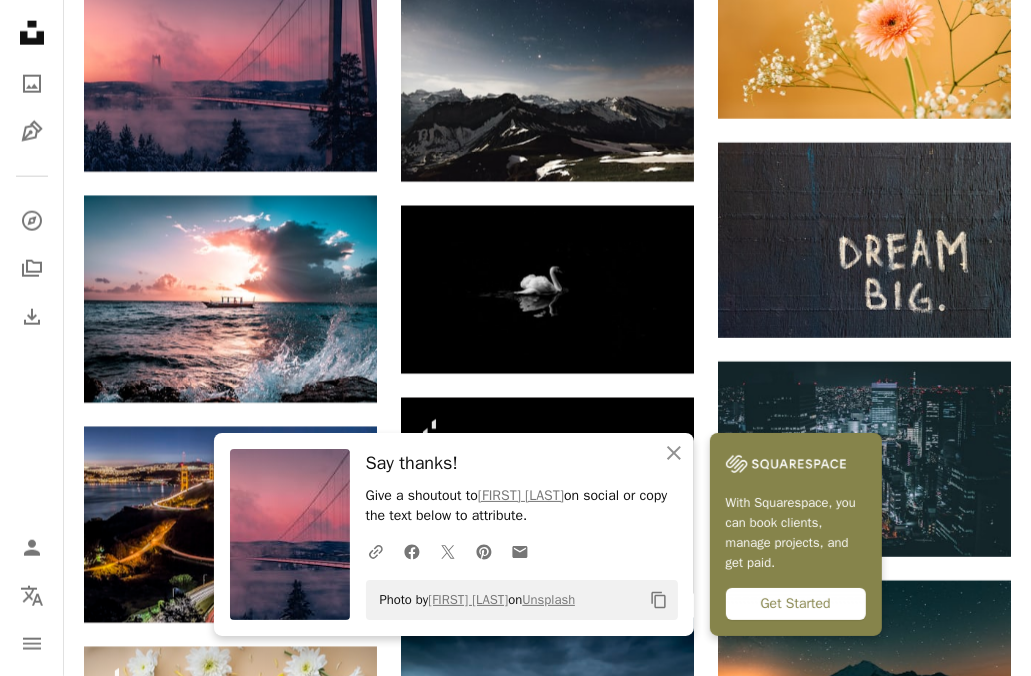 scroll, scrollTop: 6826, scrollLeft: 0, axis: vertical 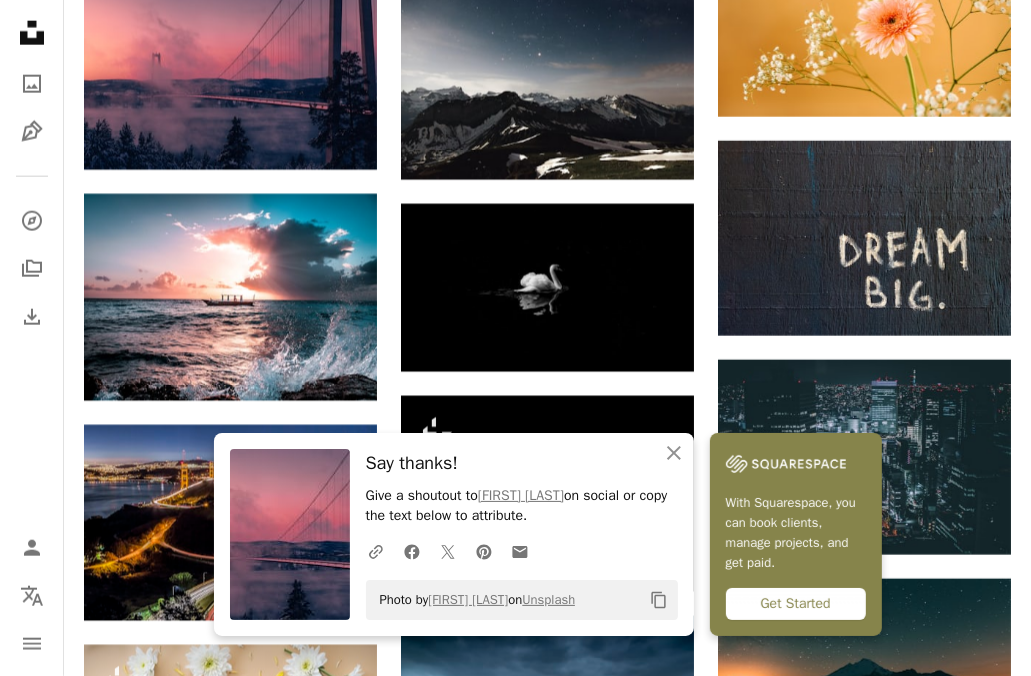 click at bounding box center [864, 1345] 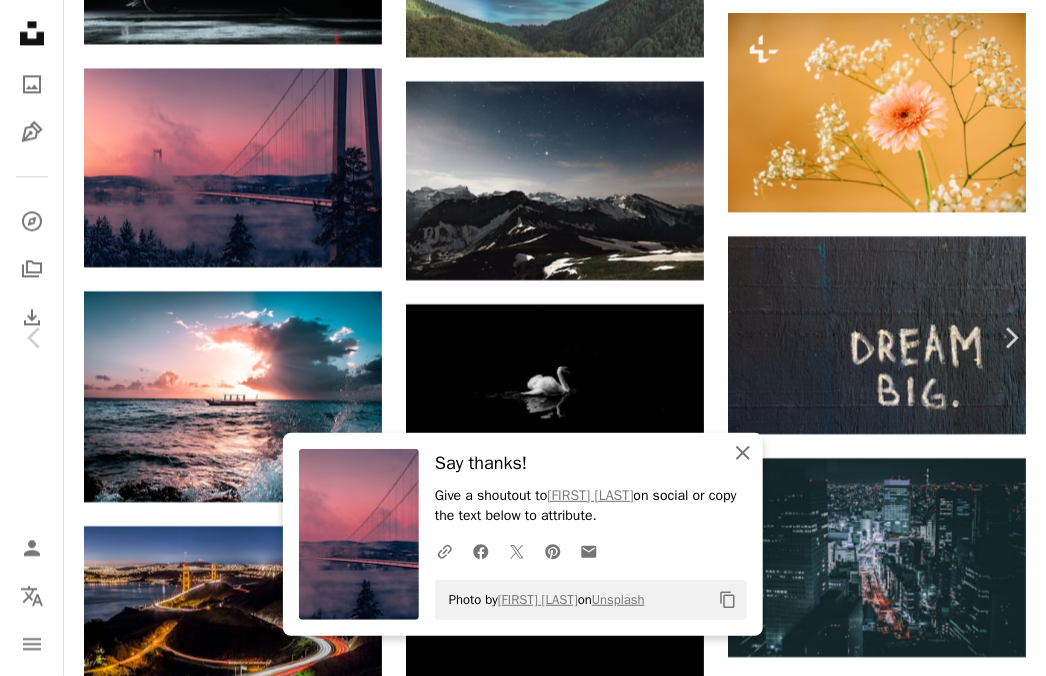 click 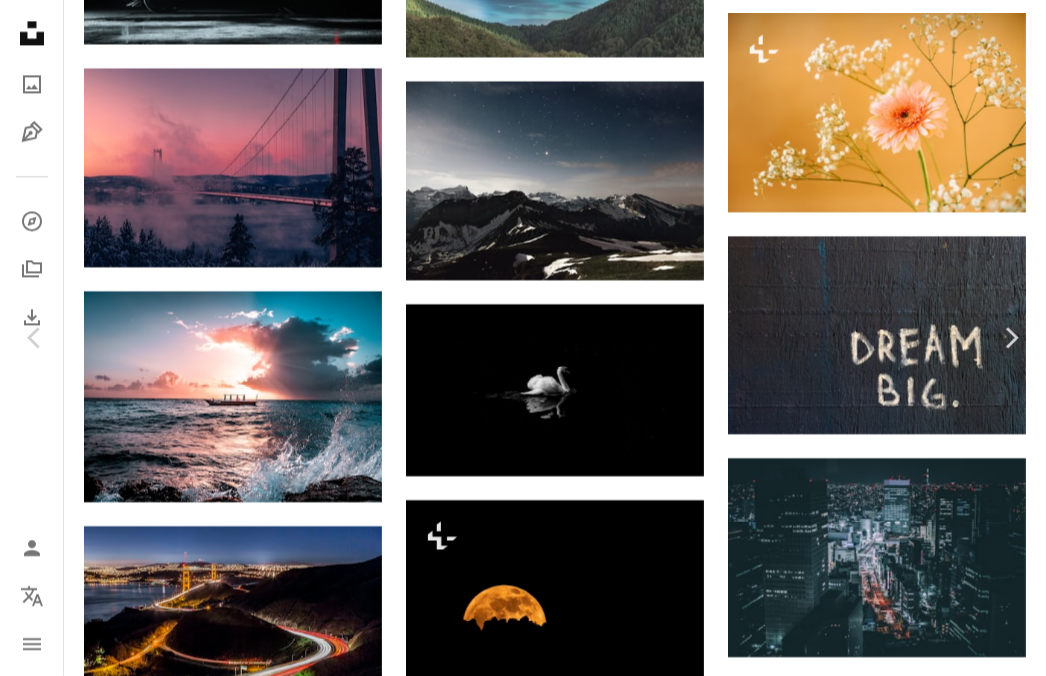 click on "An X shape" at bounding box center [20, 20] 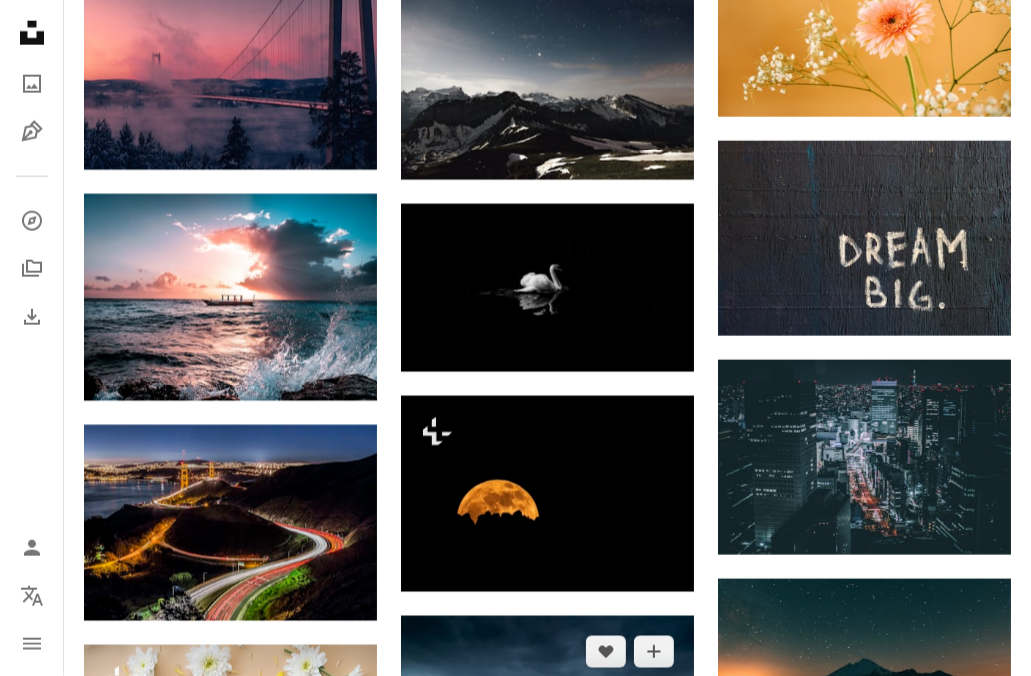 click at bounding box center (547, 714) 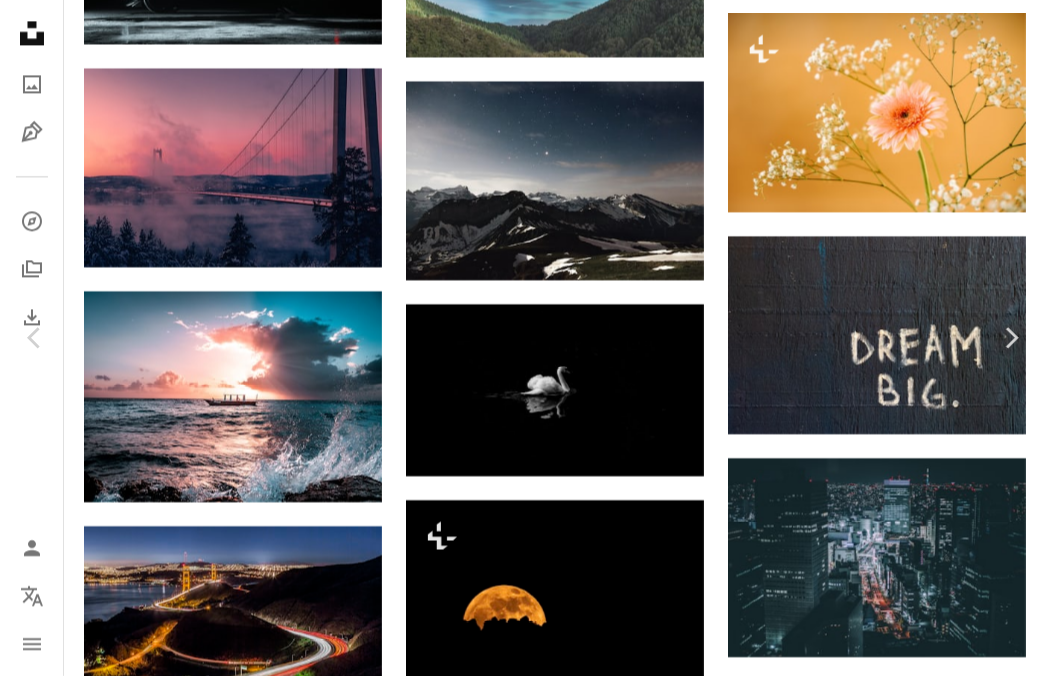 click on "An X shape" at bounding box center [20, 20] 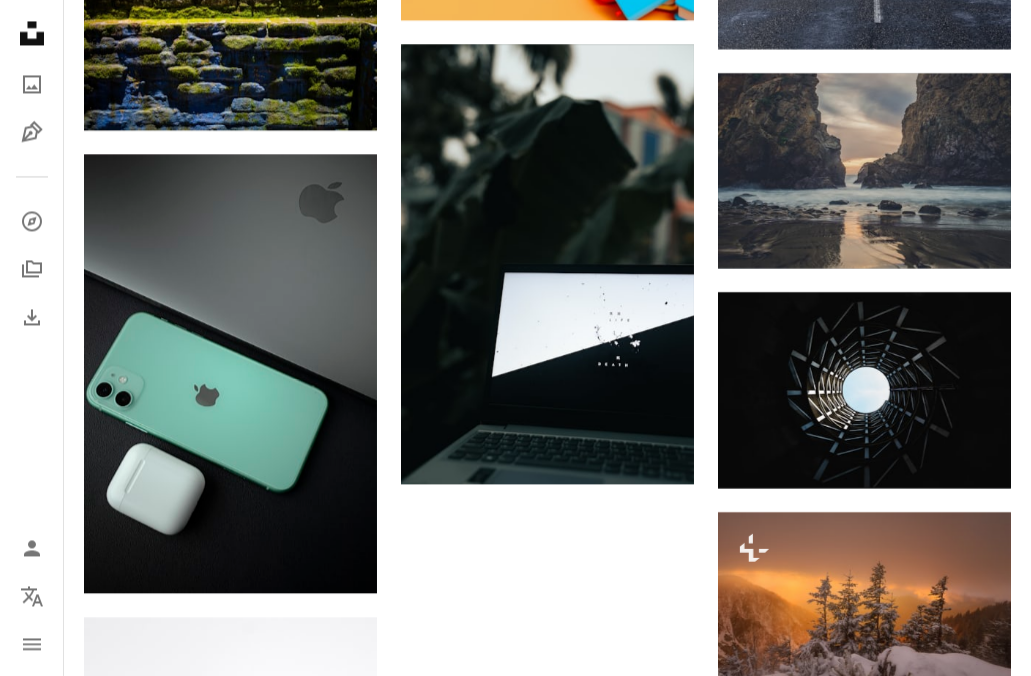 scroll, scrollTop: 8002, scrollLeft: 0, axis: vertical 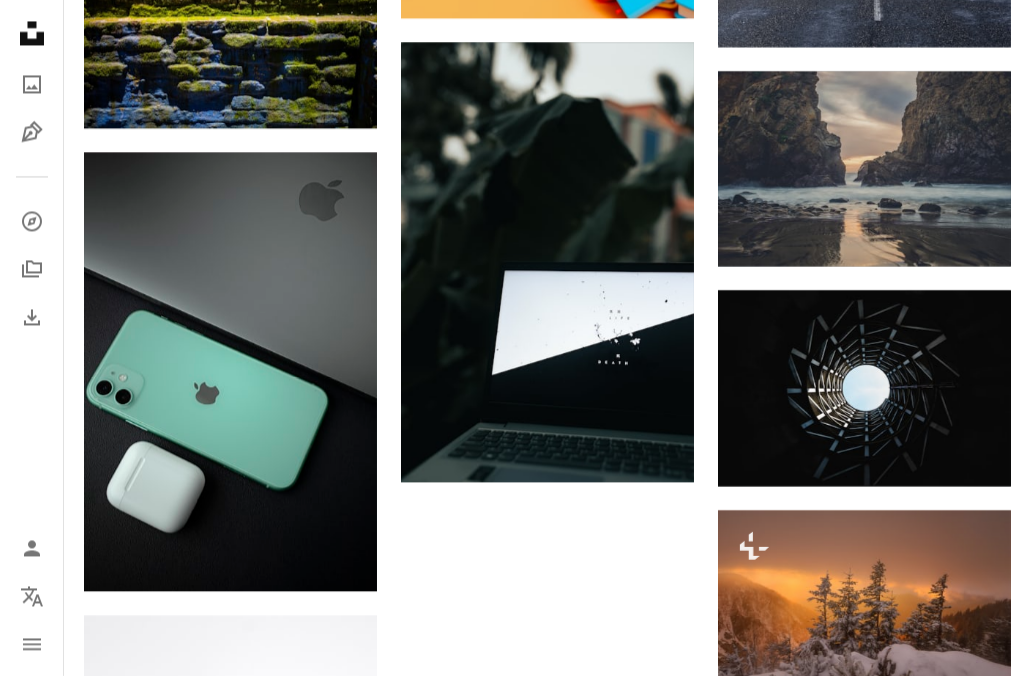click on "Load more" at bounding box center [547, 1251] 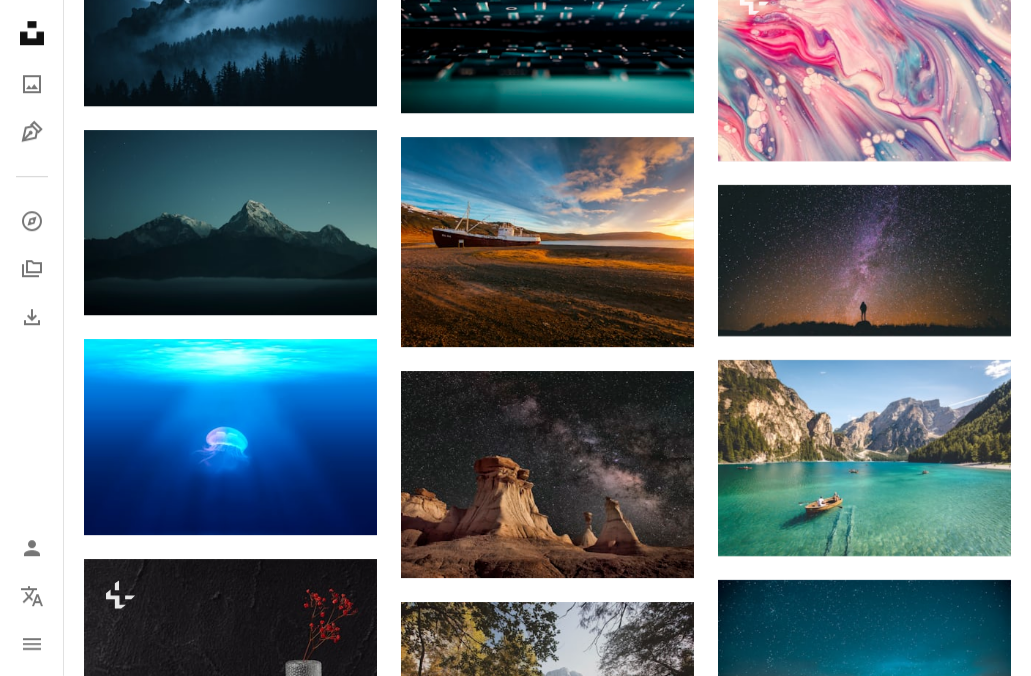 scroll, scrollTop: 9299, scrollLeft: 0, axis: vertical 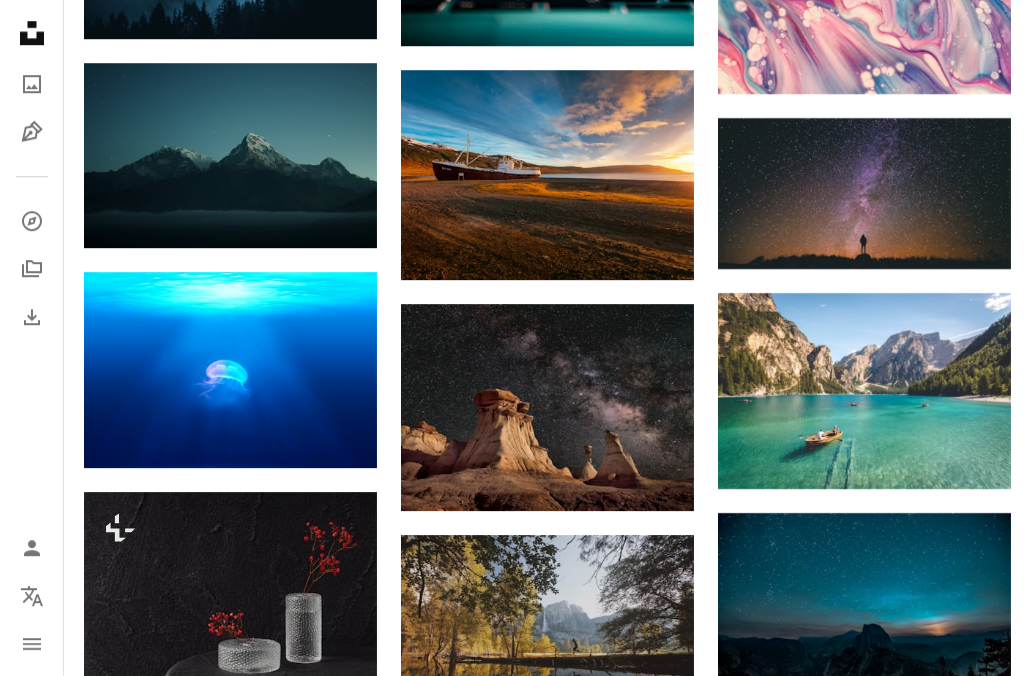 click at bounding box center (230, 808) 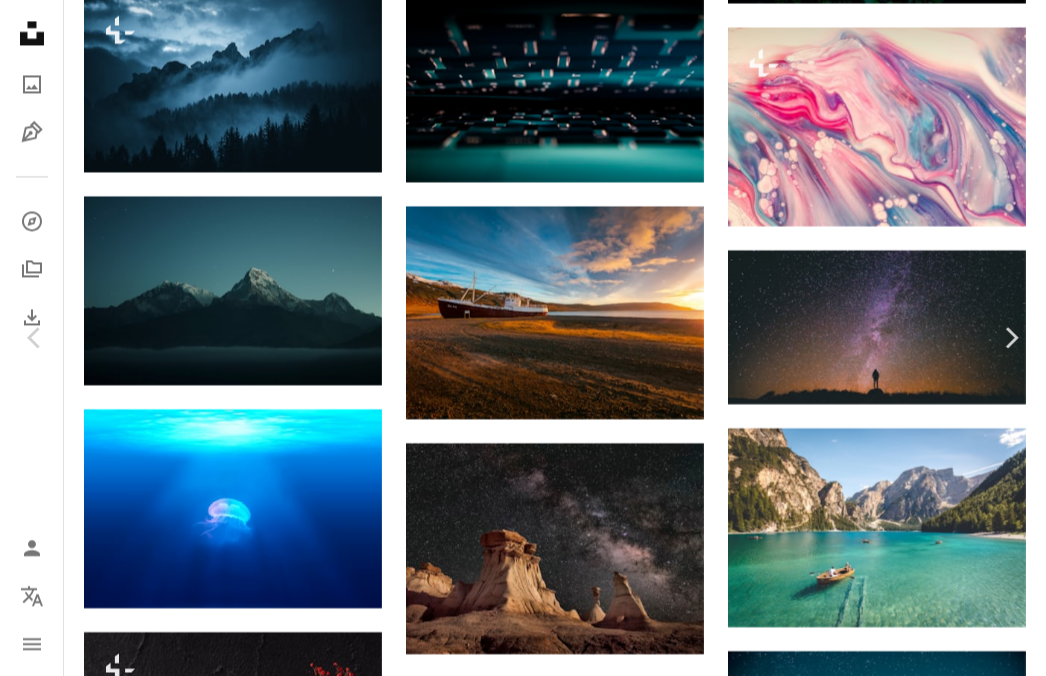 click on "An X shape" at bounding box center [20, 20] 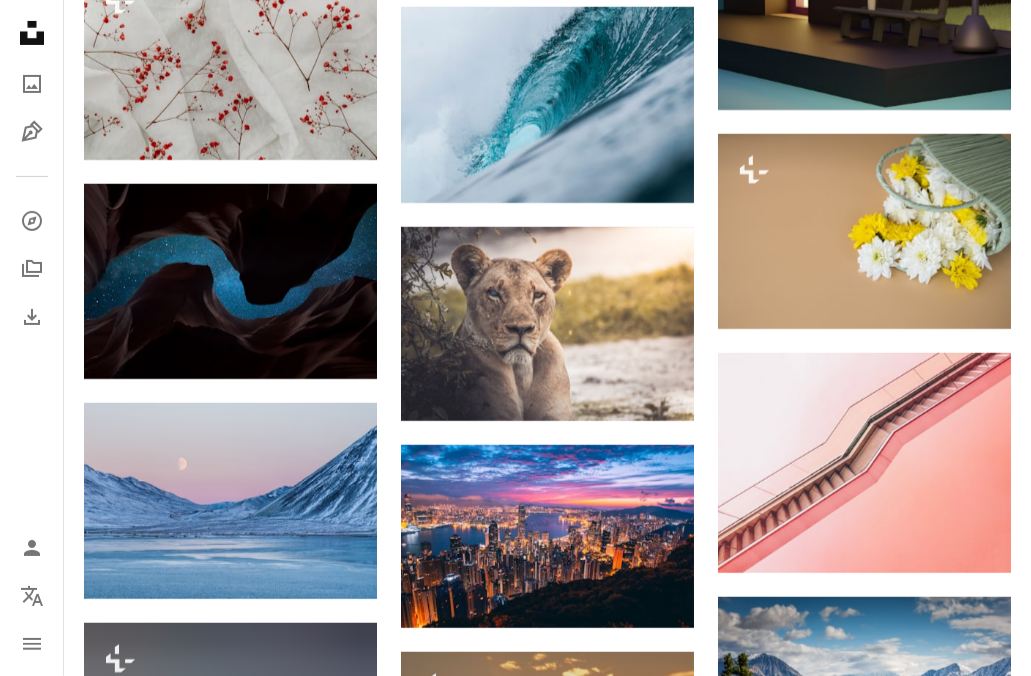 scroll, scrollTop: 10706, scrollLeft: 0, axis: vertical 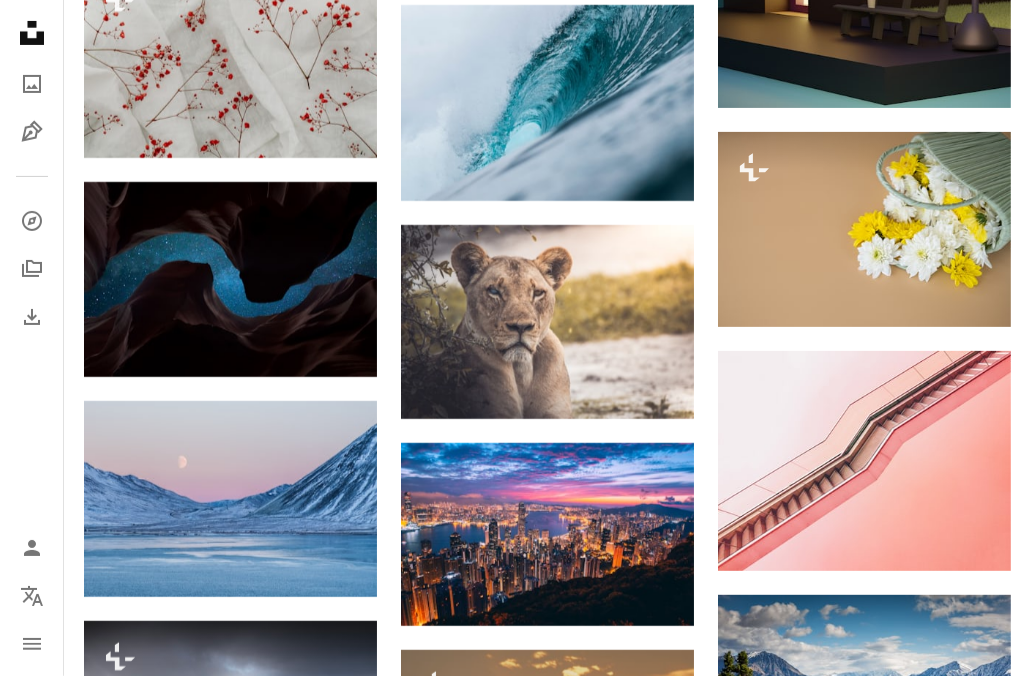 click at bounding box center (864, 1373) 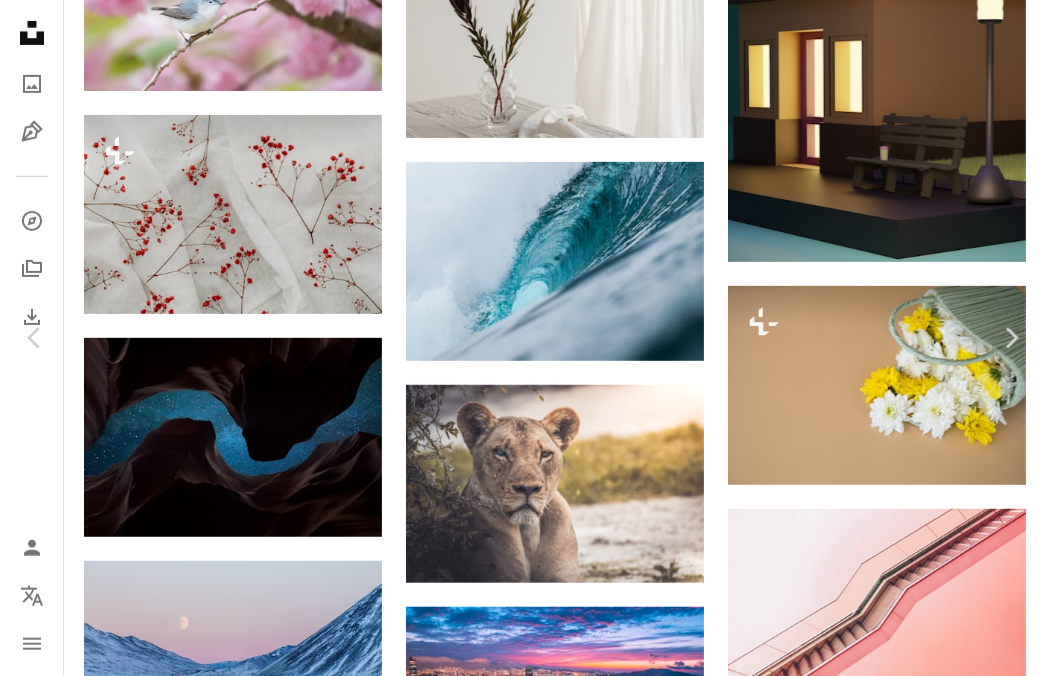 click on "An X shape" at bounding box center (20, 20) 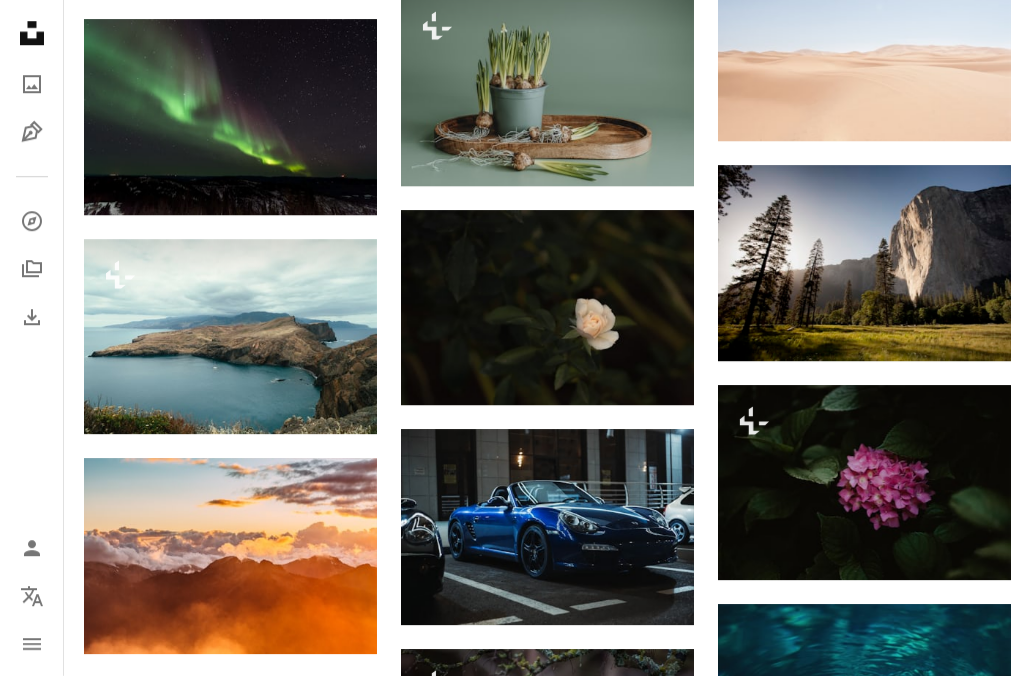 scroll, scrollTop: 14348, scrollLeft: 0, axis: vertical 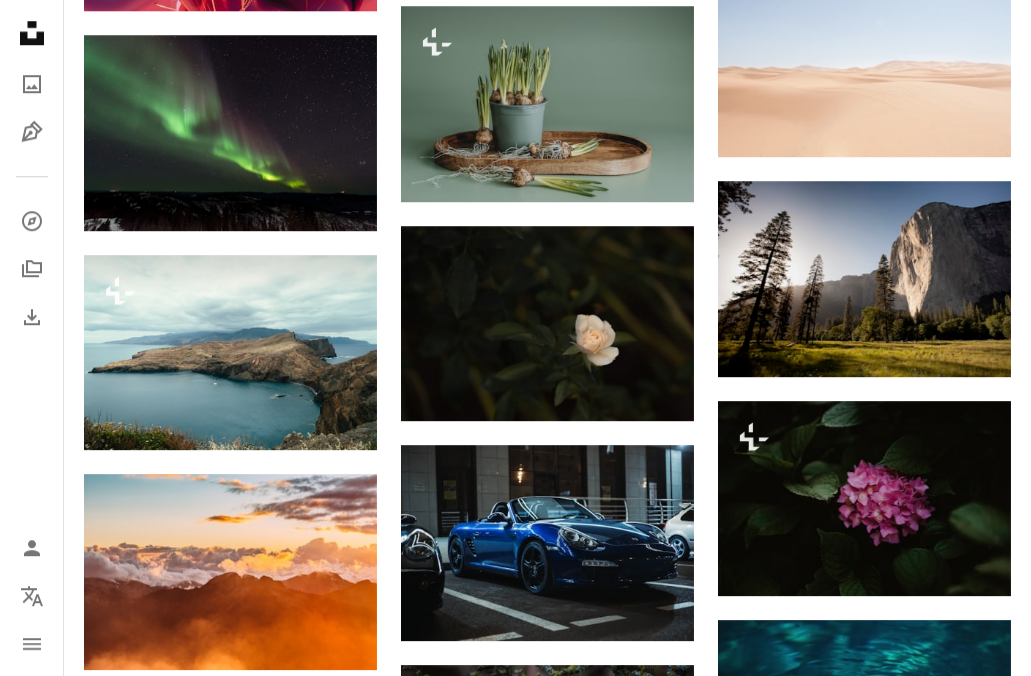 click at bounding box center [864, 1365] 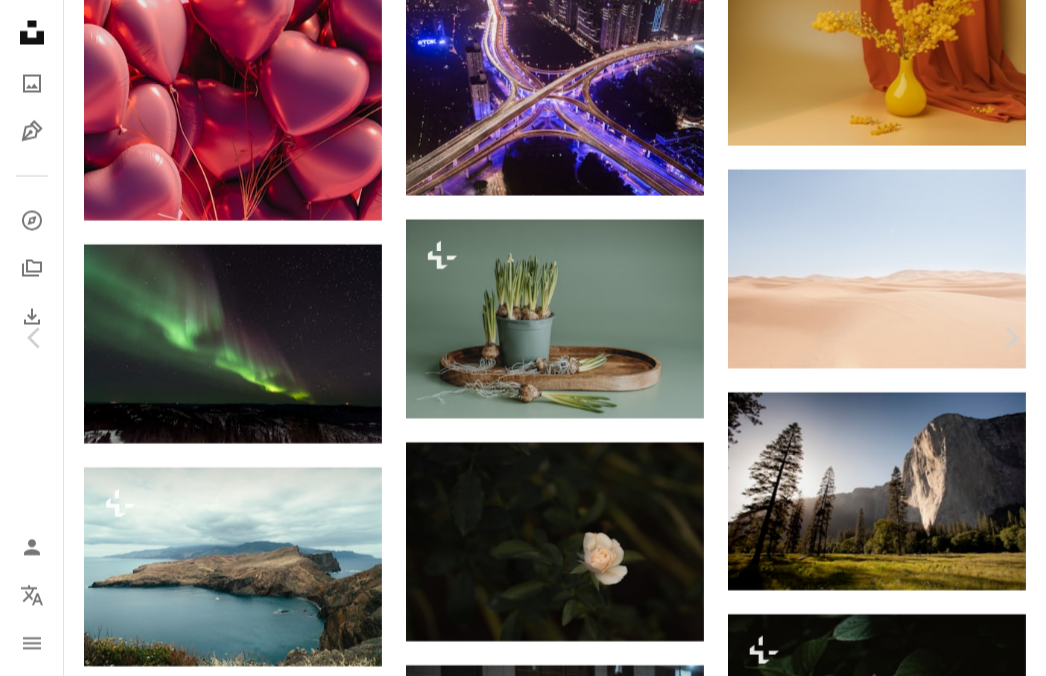 click on "An X shape" at bounding box center [20, 20] 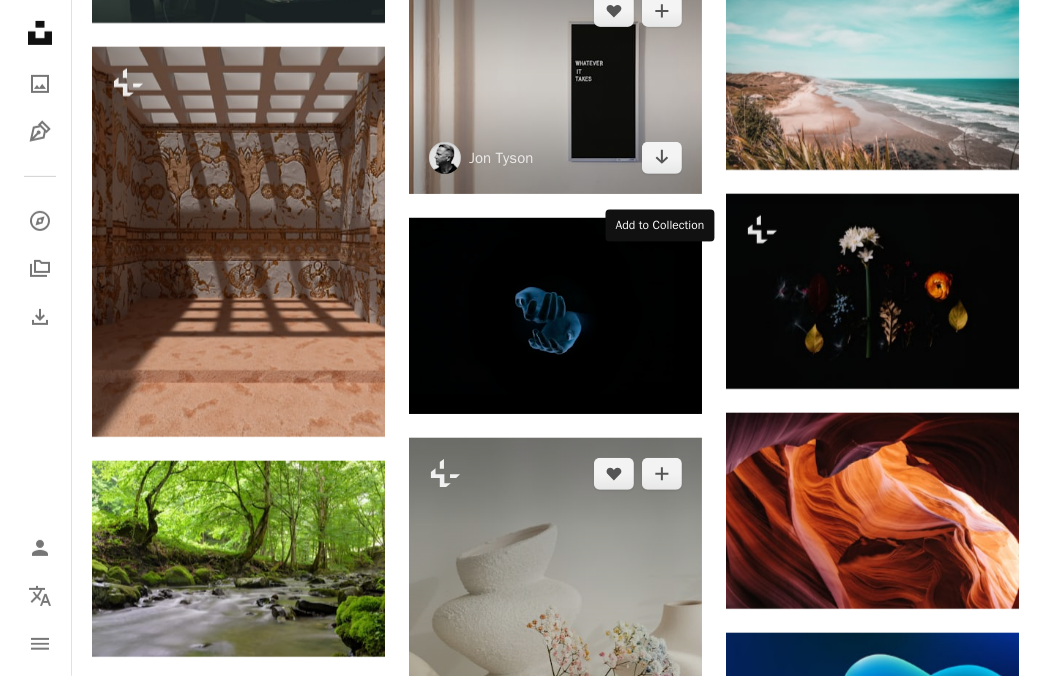 scroll, scrollTop: 16094, scrollLeft: 0, axis: vertical 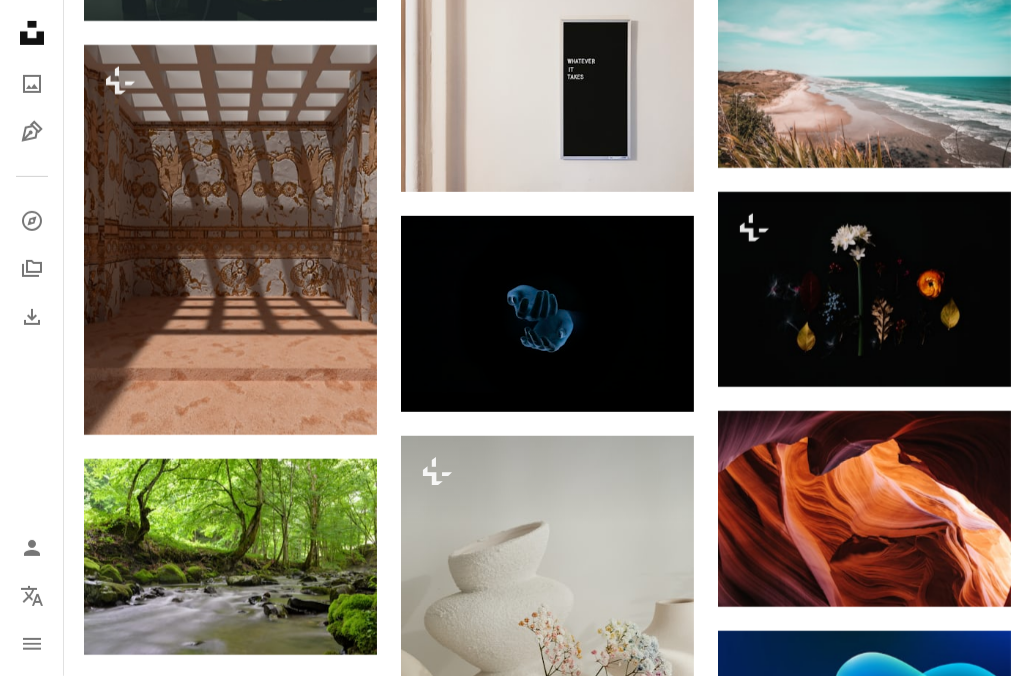 click at bounding box center (864, 1368) 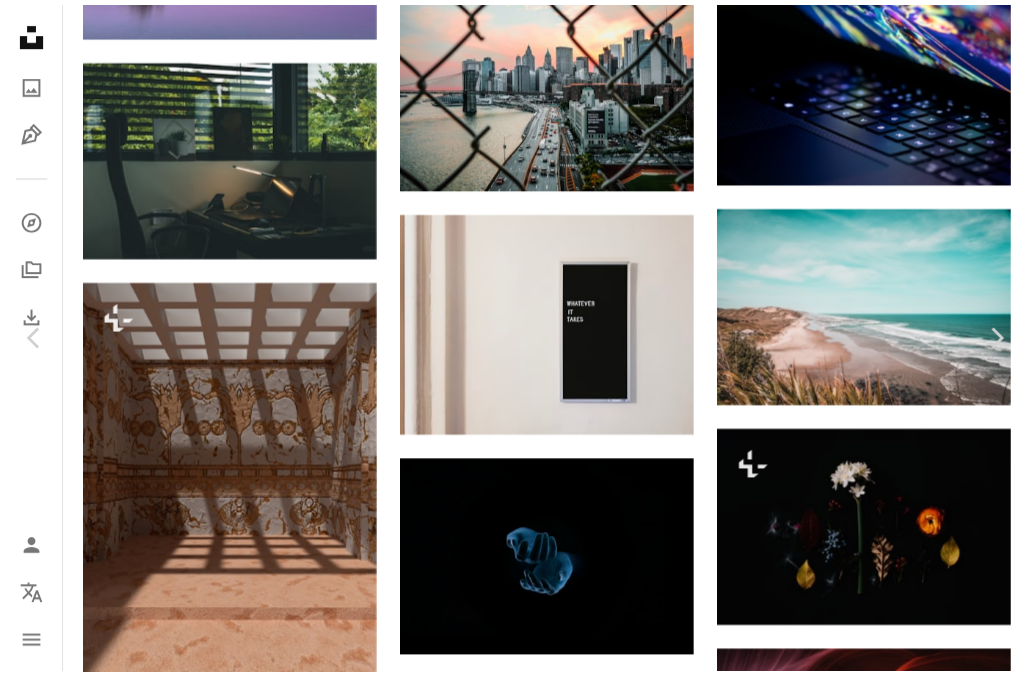 scroll, scrollTop: 1396, scrollLeft: 0, axis: vertical 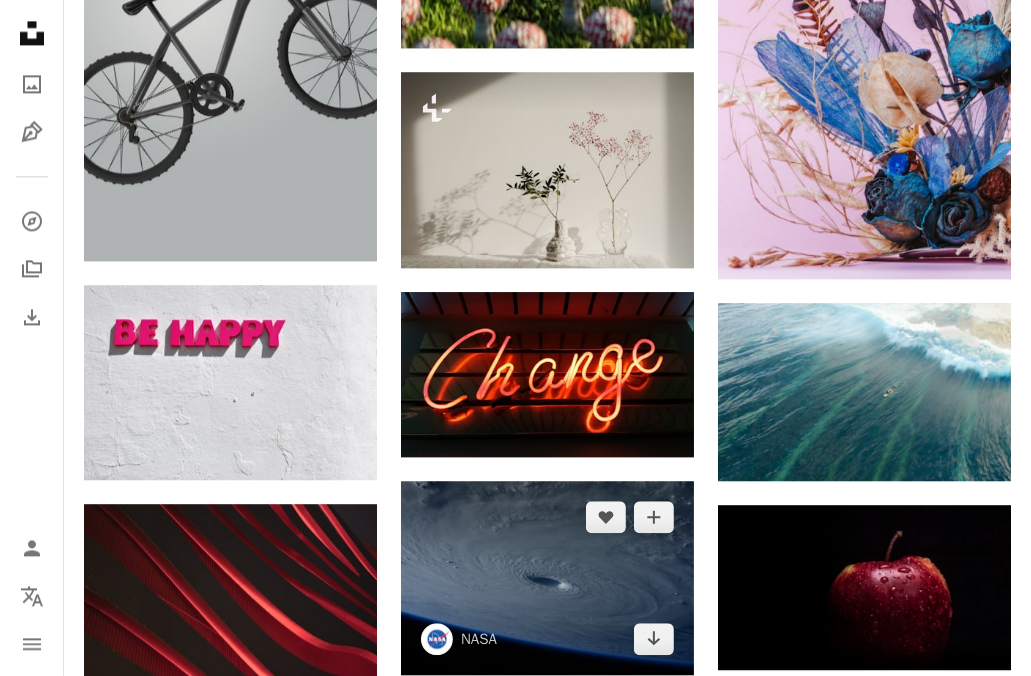 click at bounding box center [547, 578] 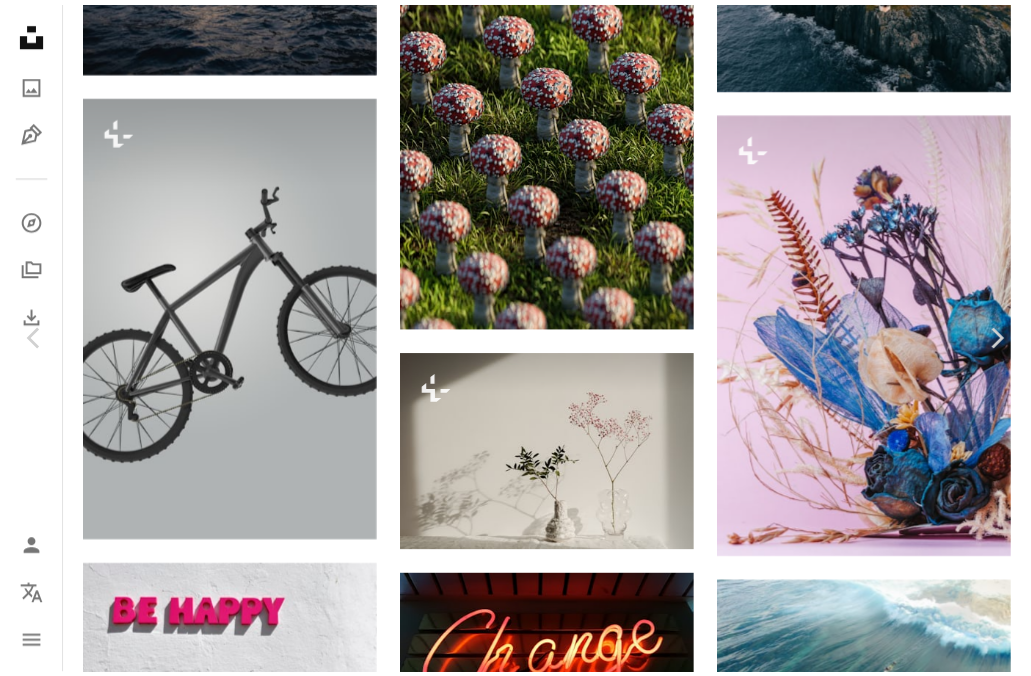 scroll, scrollTop: 432, scrollLeft: 0, axis: vertical 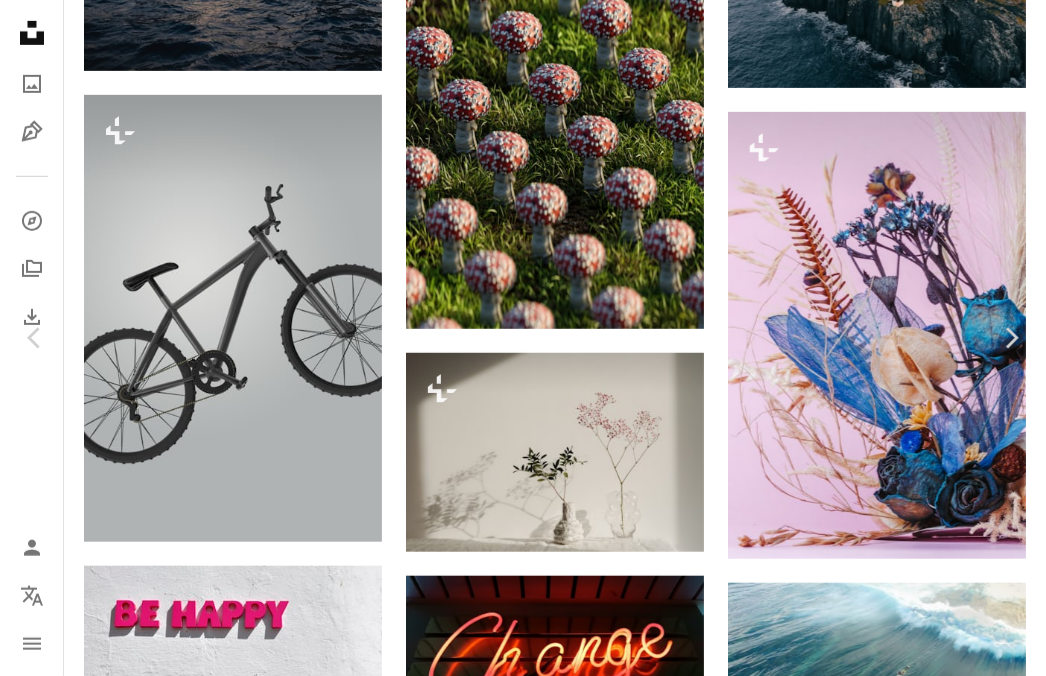 click on "An X shape" at bounding box center (20, 20) 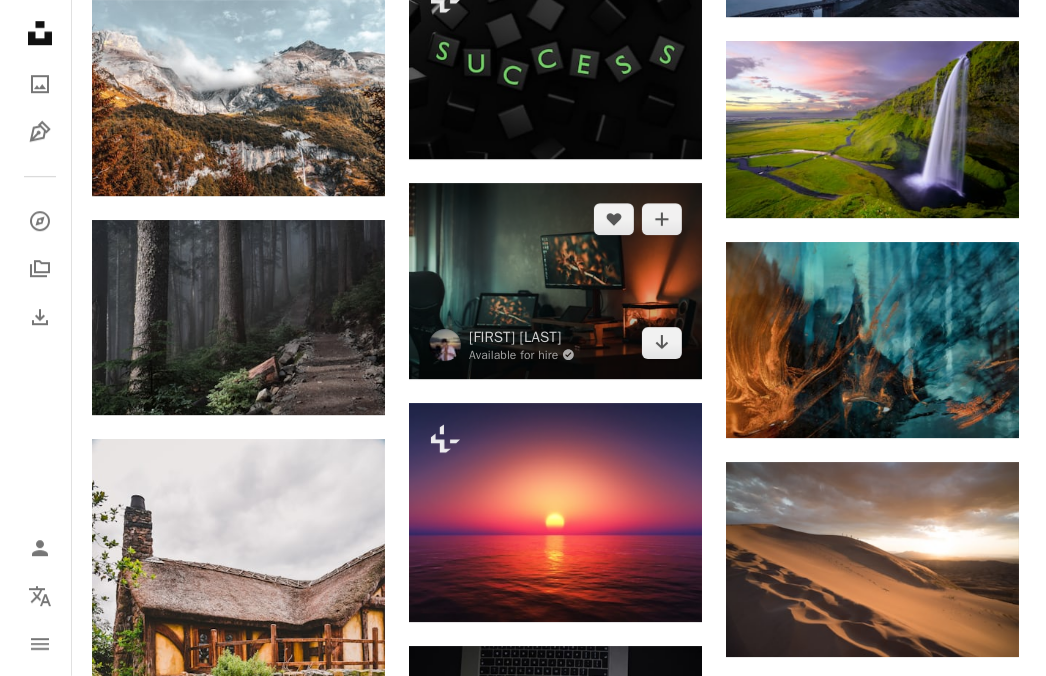 scroll, scrollTop: 24762, scrollLeft: 0, axis: vertical 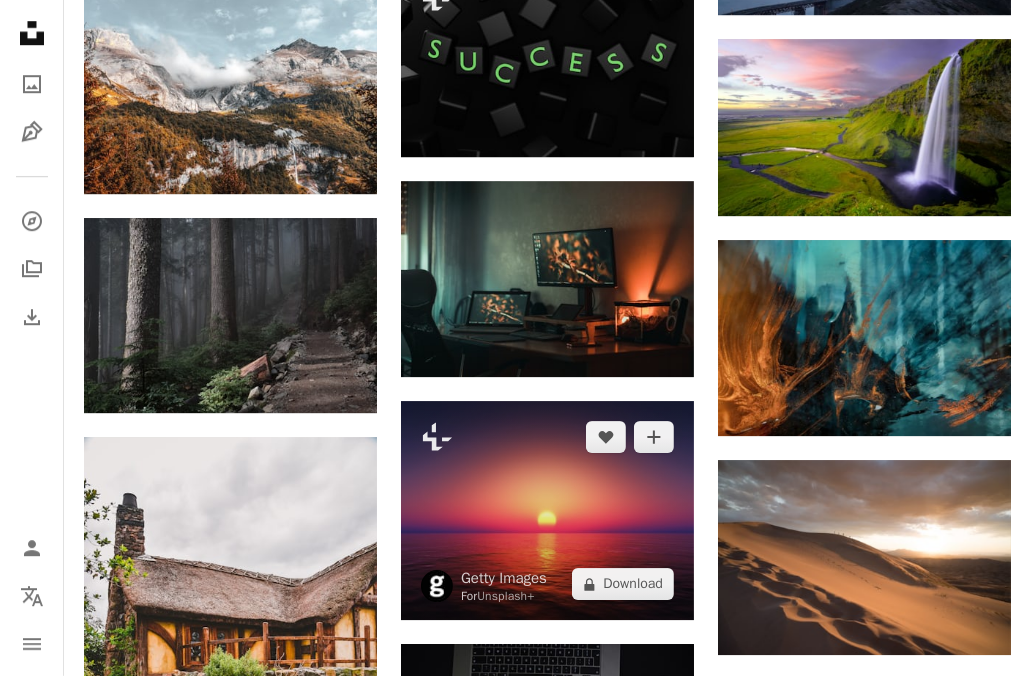 click at bounding box center [547, 511] 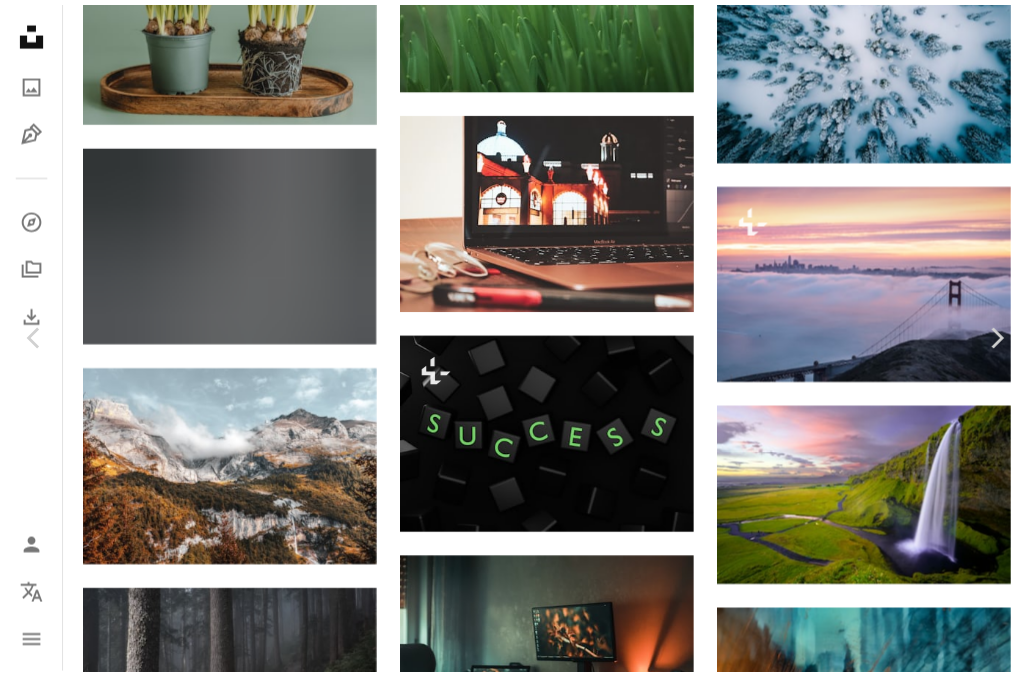 scroll, scrollTop: 736, scrollLeft: 0, axis: vertical 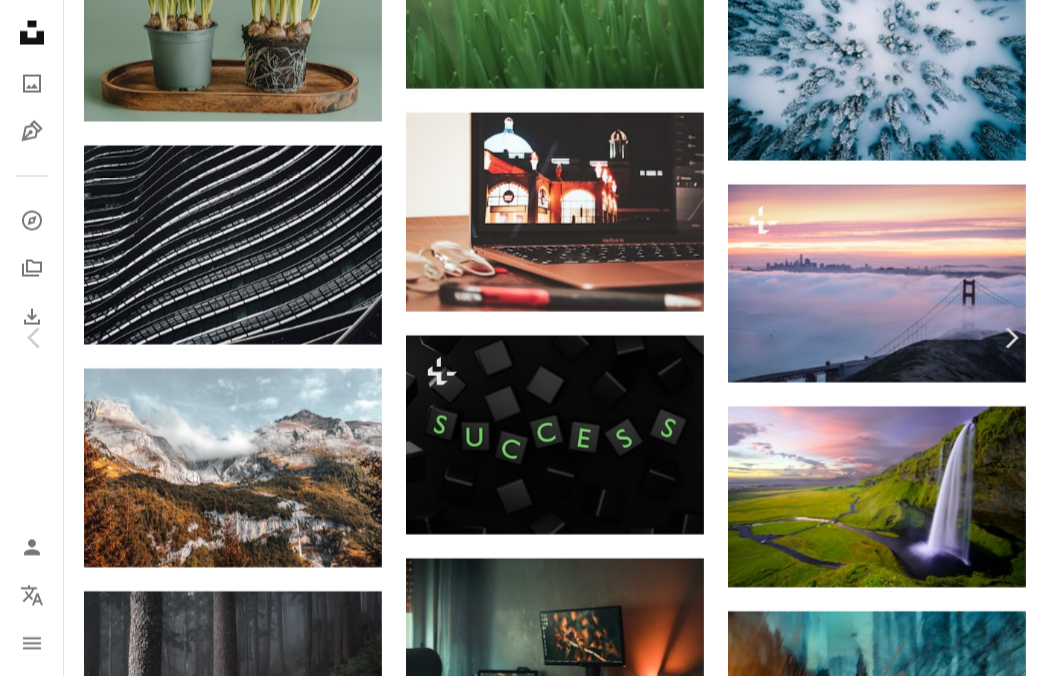 click on "An X shape" at bounding box center [20, 20] 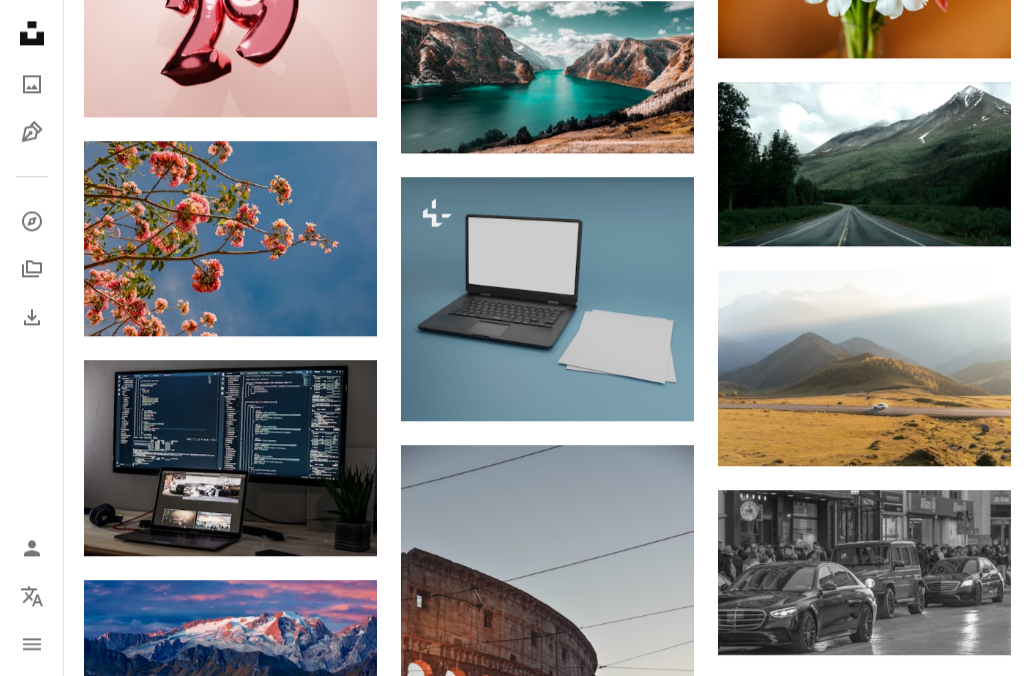 scroll, scrollTop: 29048, scrollLeft: 0, axis: vertical 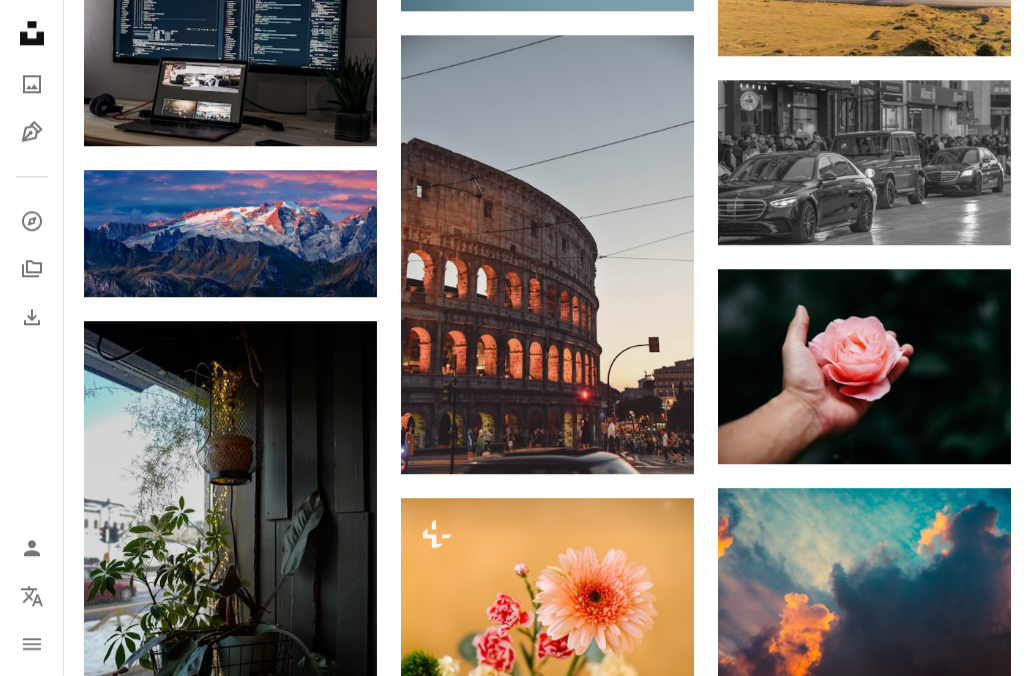 drag, startPoint x: 293, startPoint y: 422, endPoint x: 877, endPoint y: 460, distance: 585.235 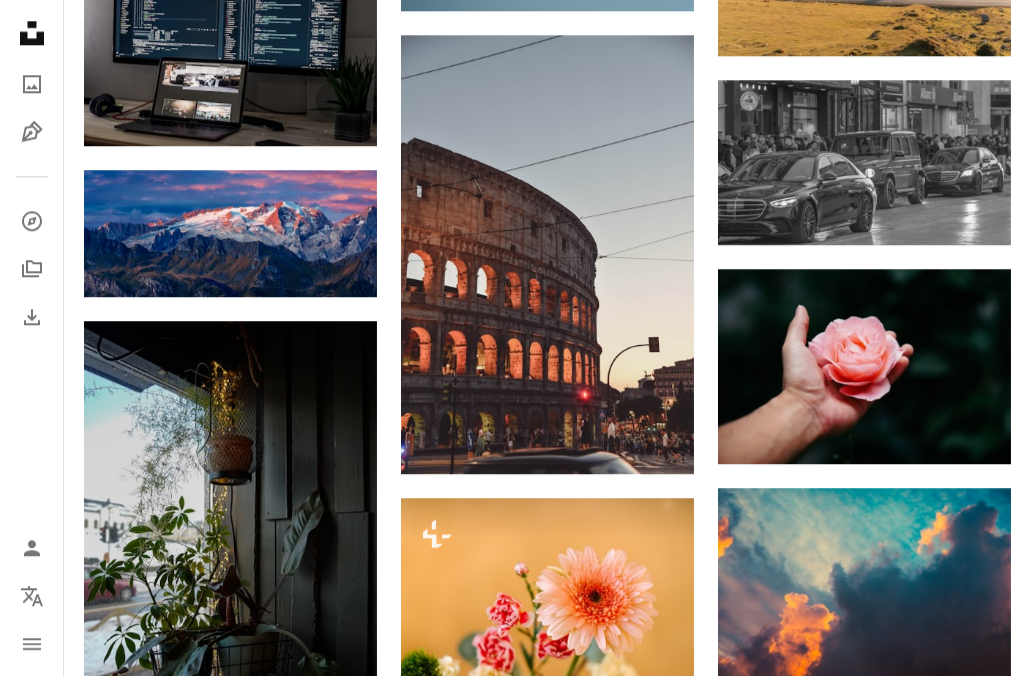 click at bounding box center [864, 1573] 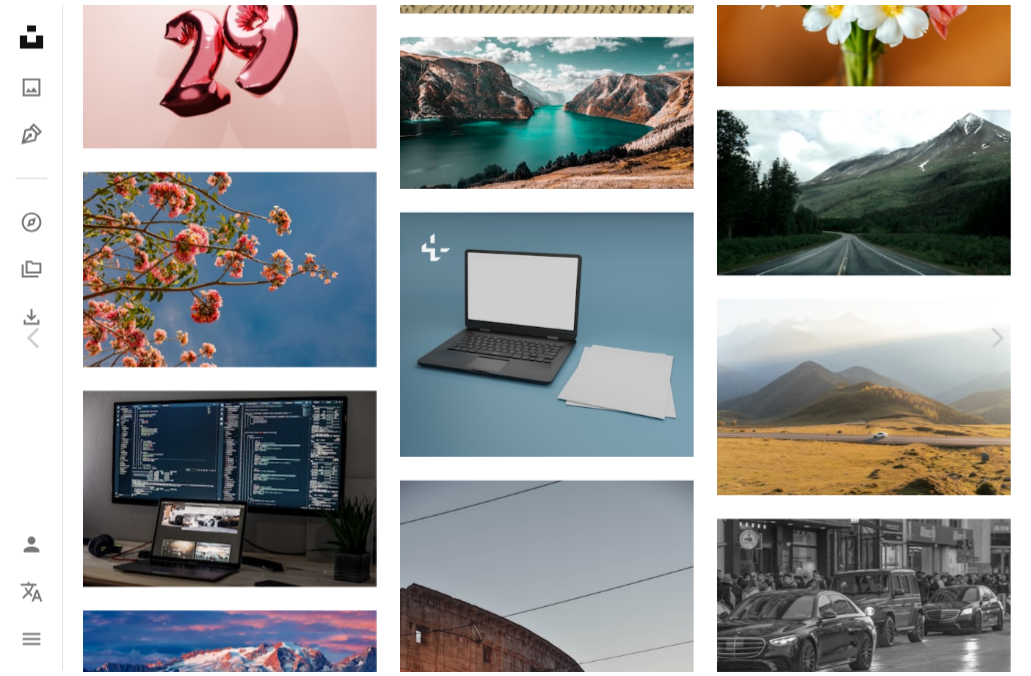 scroll, scrollTop: 1555, scrollLeft: 0, axis: vertical 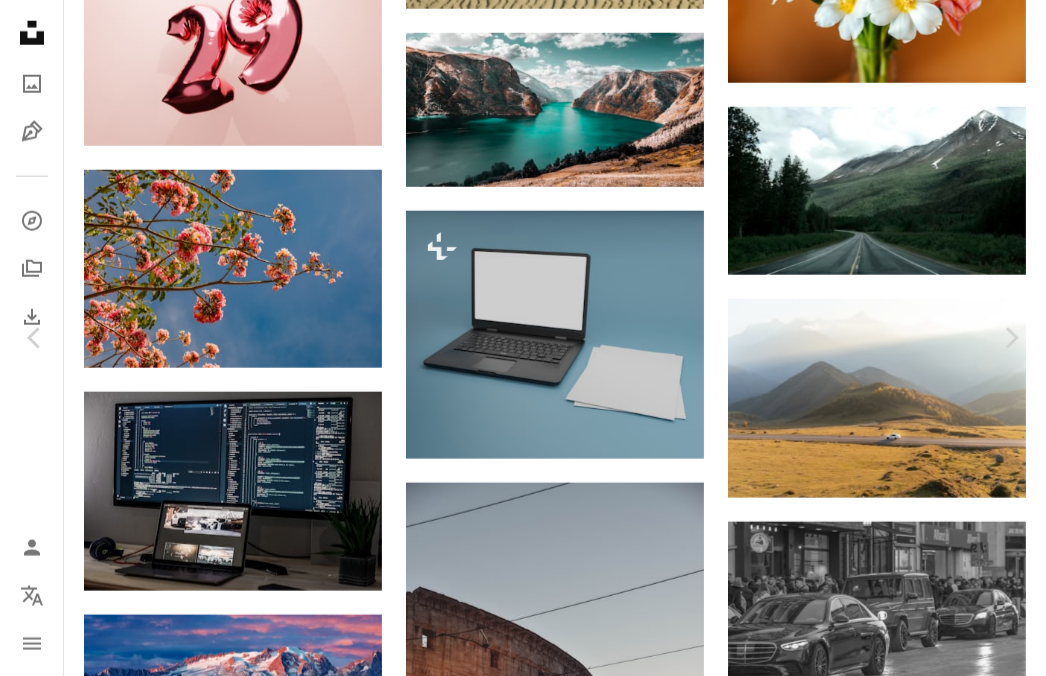 click on "An X shape" at bounding box center (20, 20) 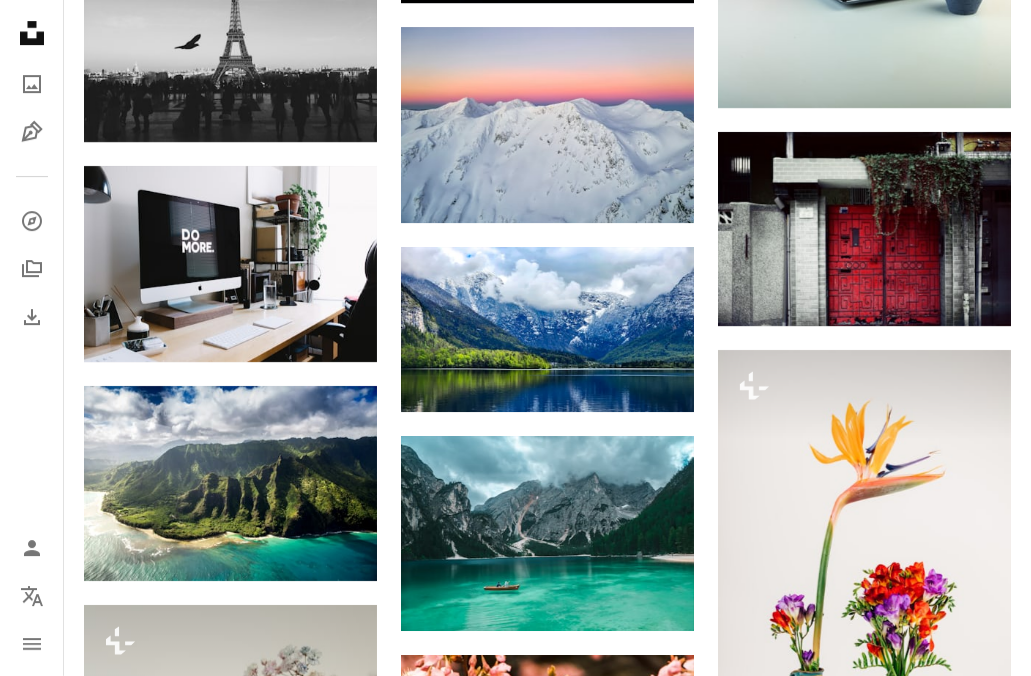 scroll, scrollTop: 35487, scrollLeft: 0, axis: vertical 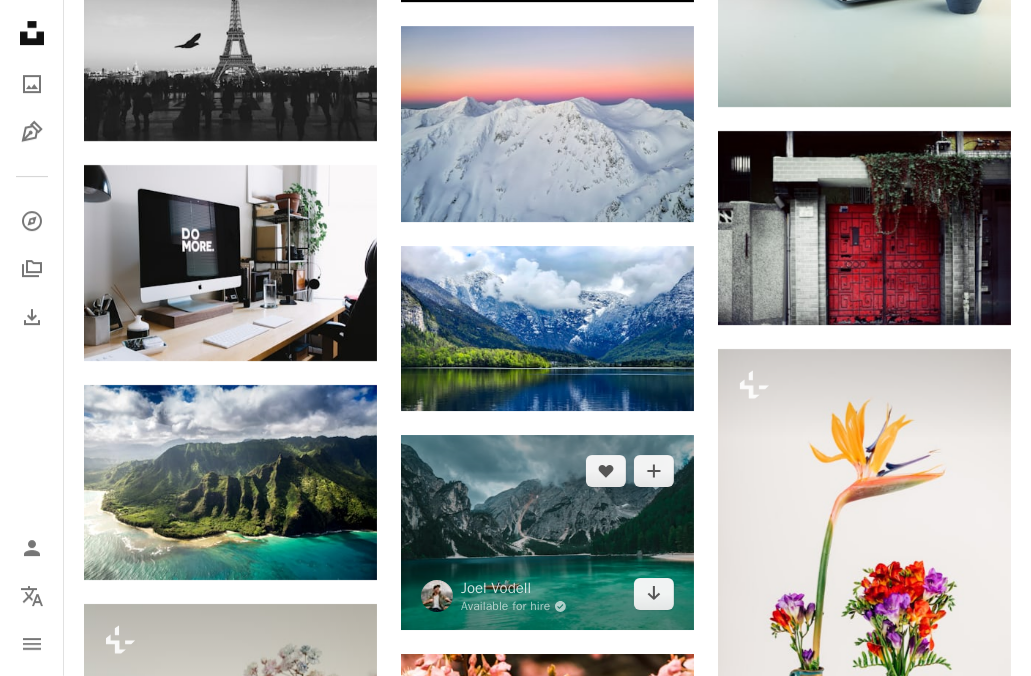 click at bounding box center (547, 533) 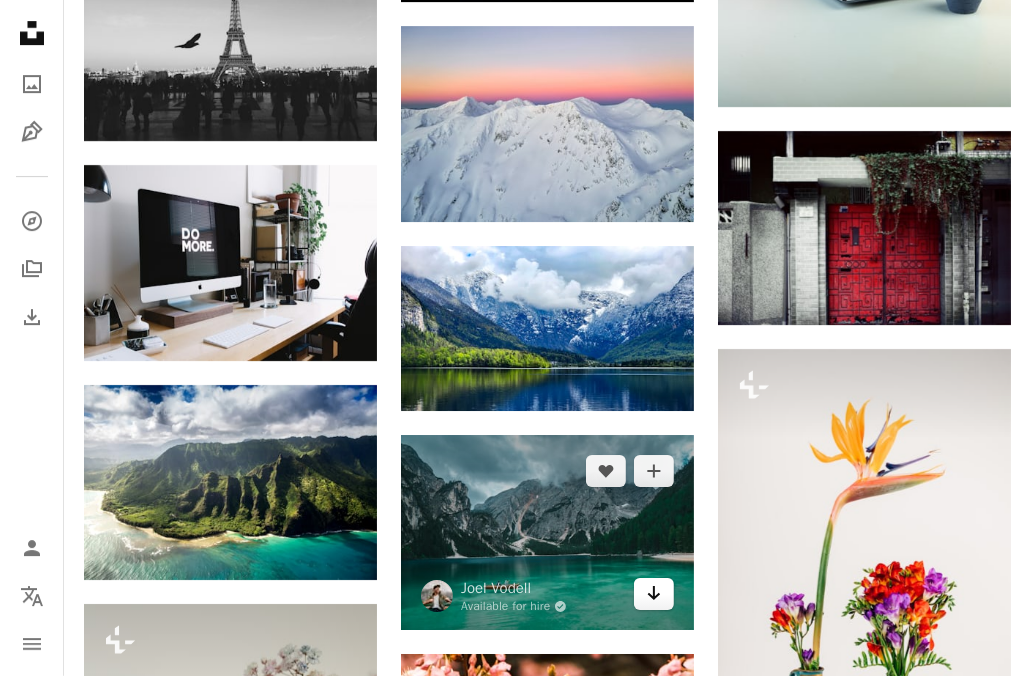 click on "Arrow pointing down" 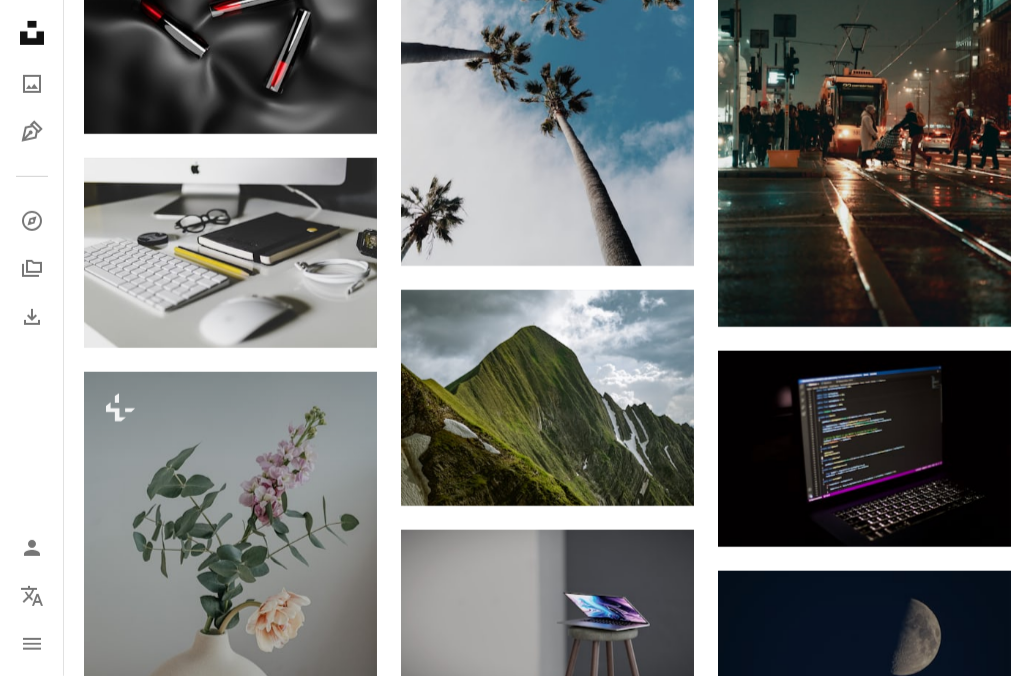 scroll, scrollTop: 36860, scrollLeft: 0, axis: vertical 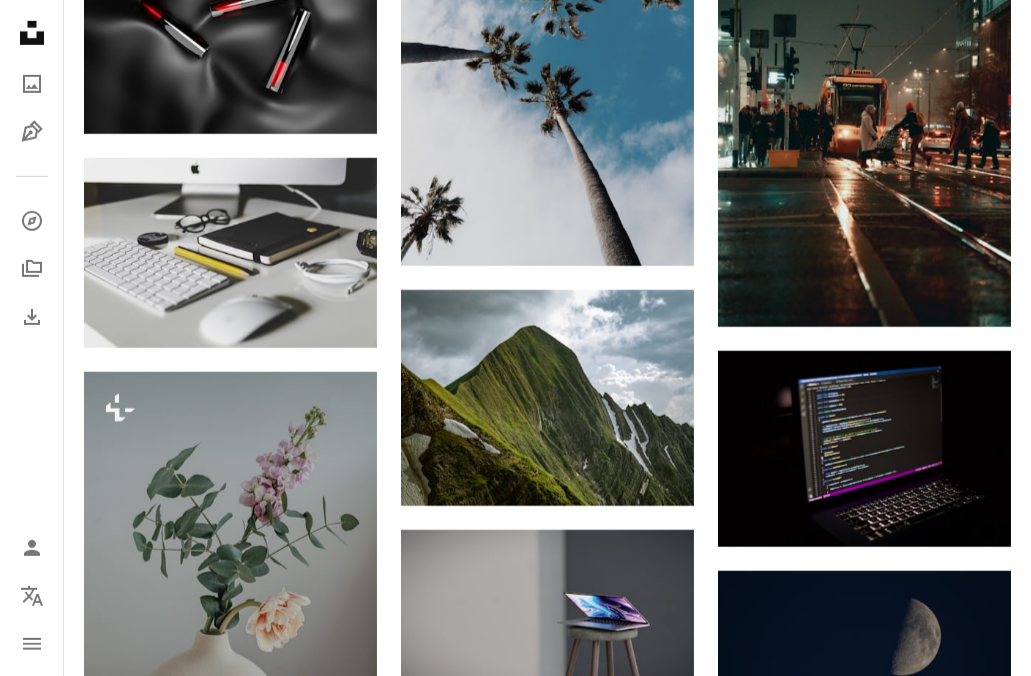 click at bounding box center (864, 1375) 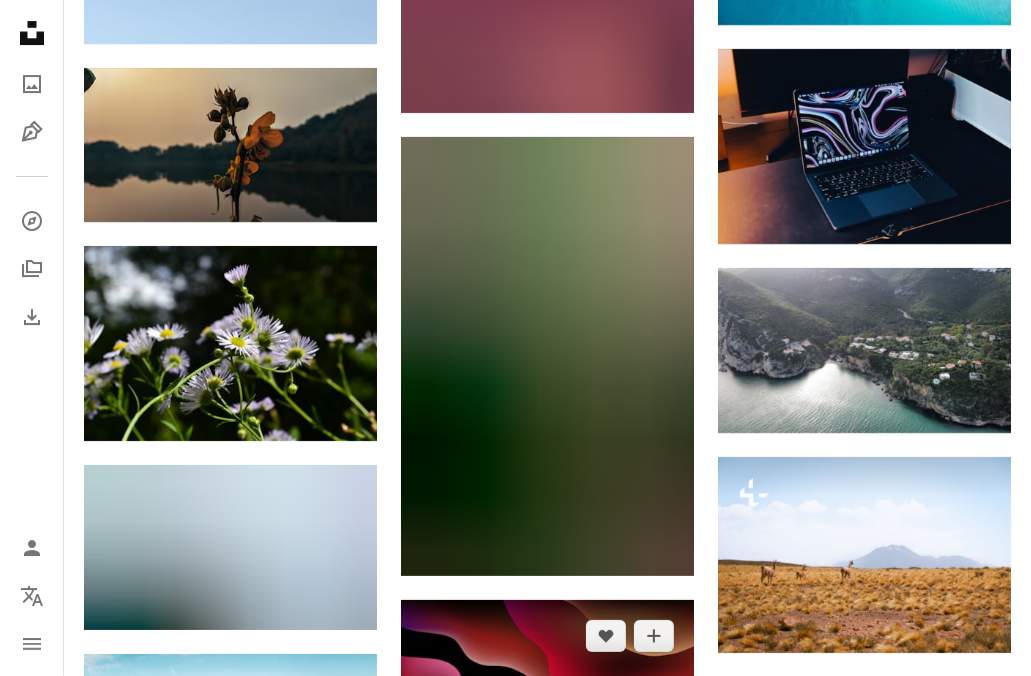 scroll, scrollTop: 51532, scrollLeft: 0, axis: vertical 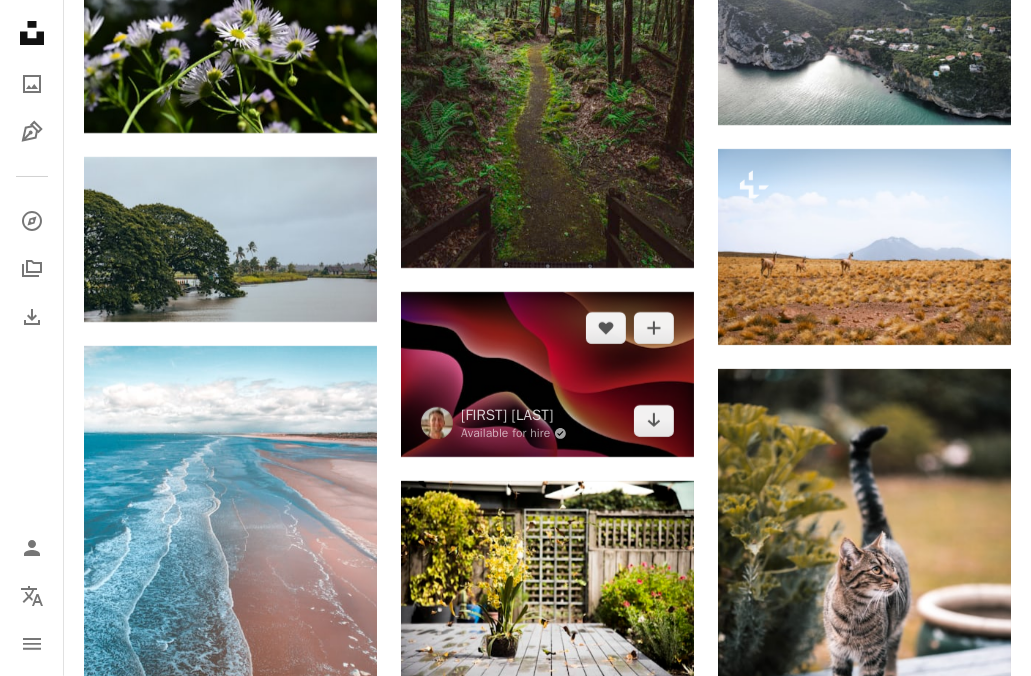 click at bounding box center [547, 374] 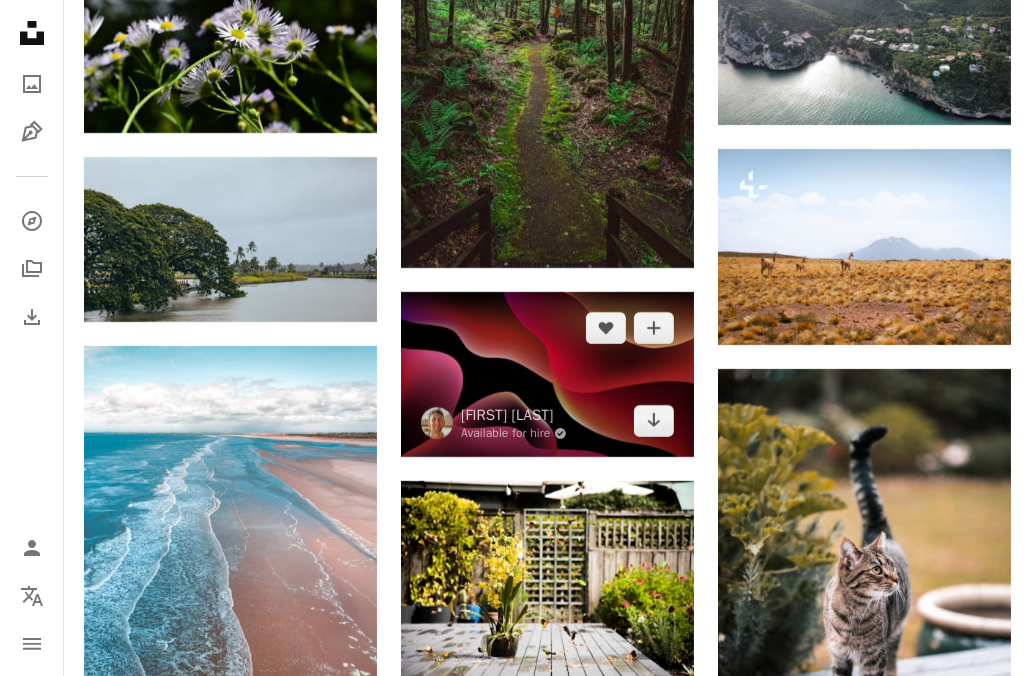 click at bounding box center (547, 374) 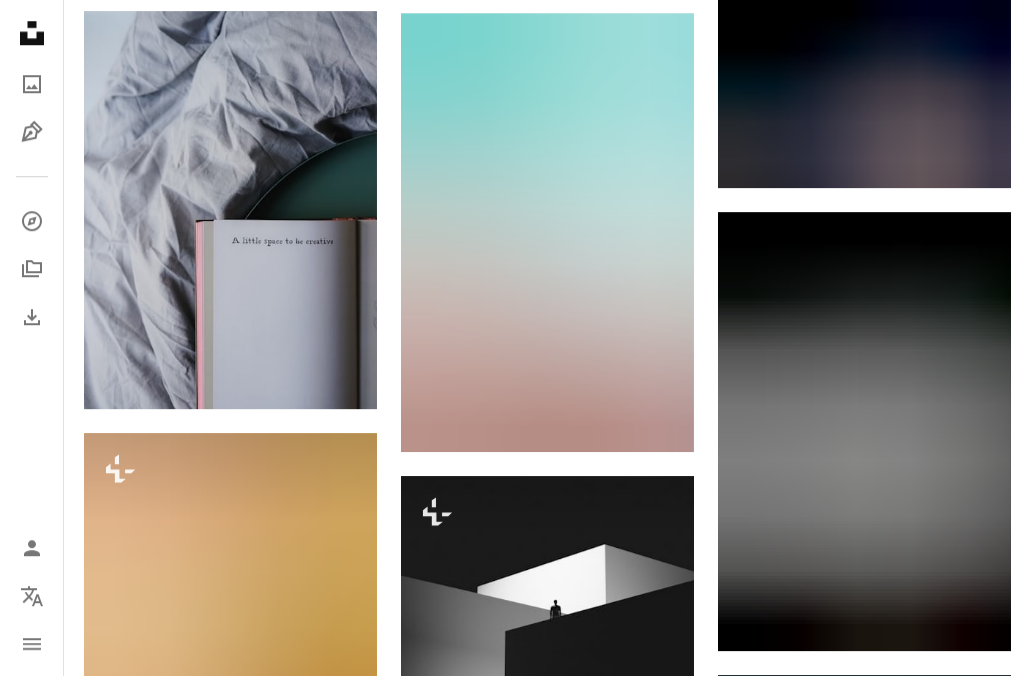 scroll, scrollTop: 65879, scrollLeft: 0, axis: vertical 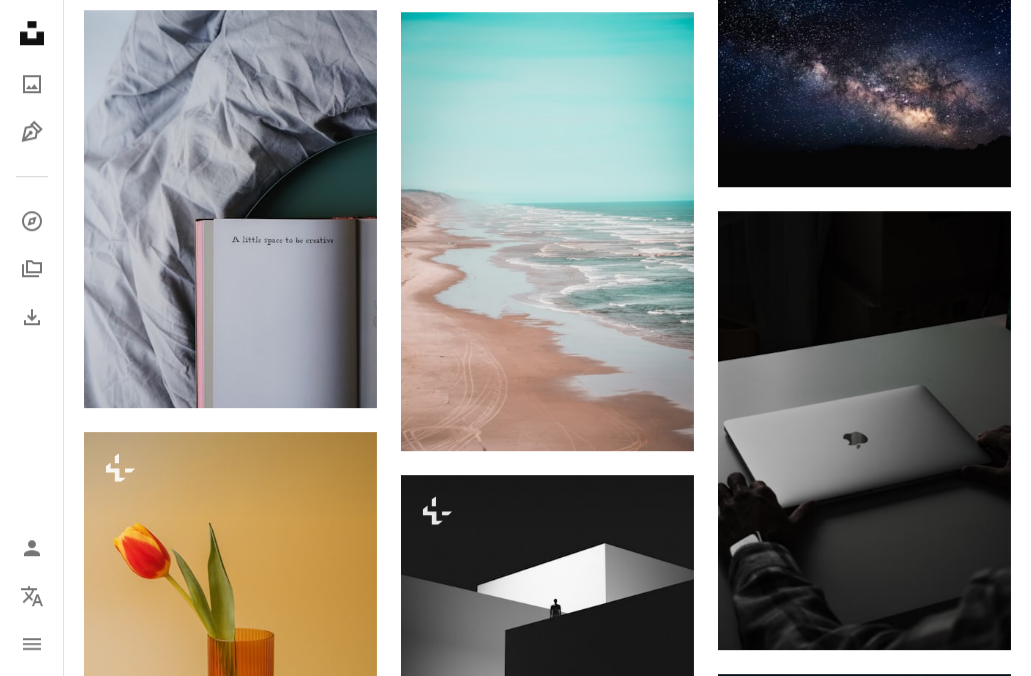 click at bounding box center [230, 992] 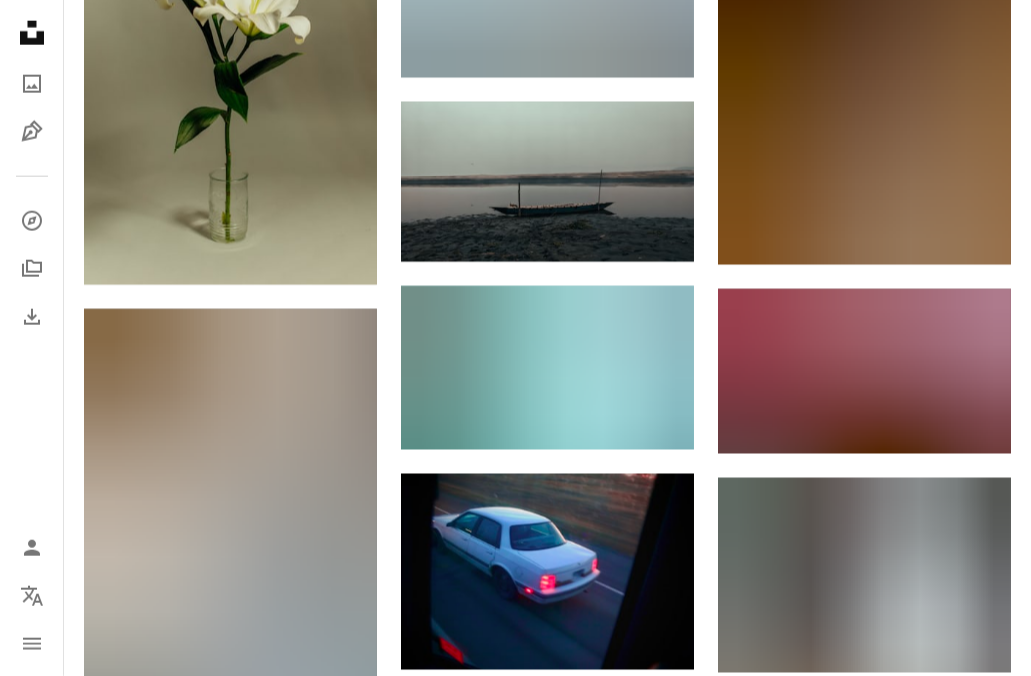 scroll, scrollTop: 79024, scrollLeft: 0, axis: vertical 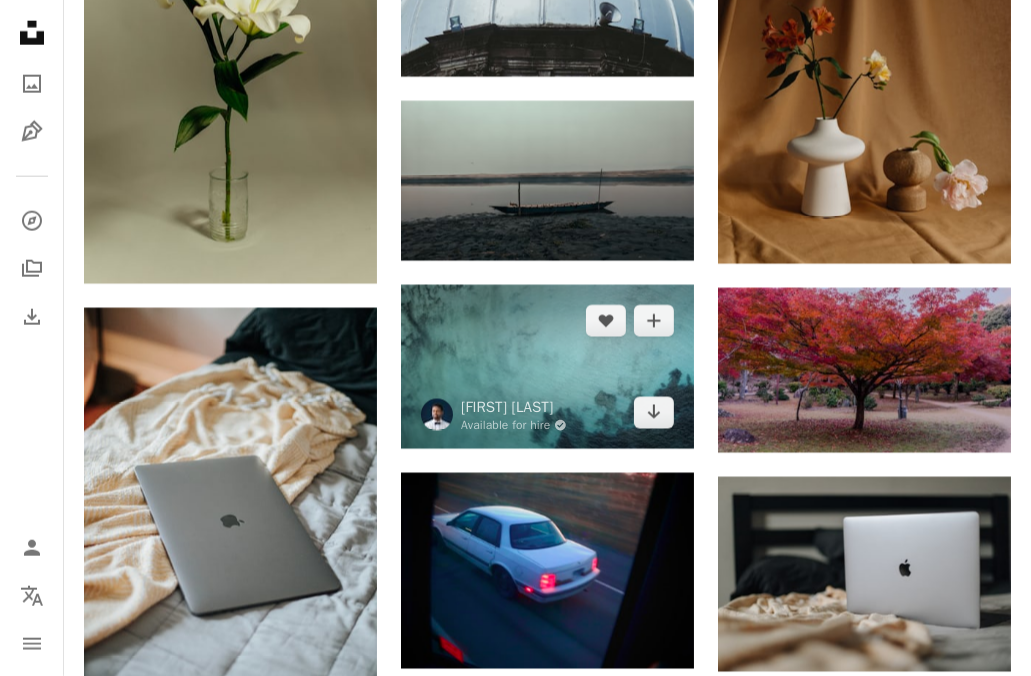 click at bounding box center (547, 367) 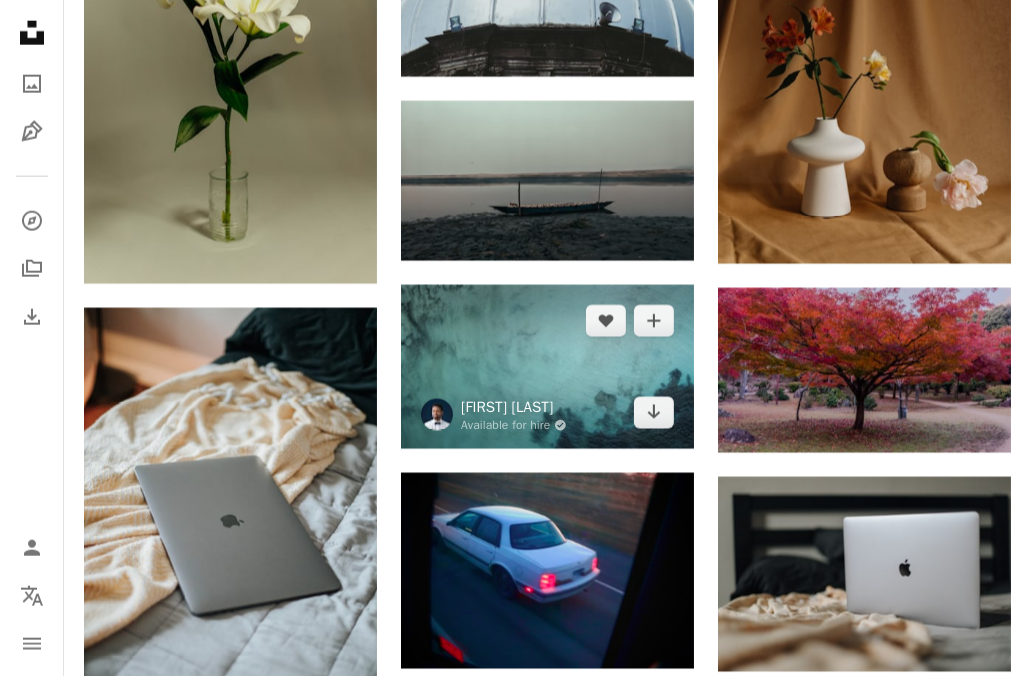 click on "[FIRST] [LAST]" at bounding box center [514, 407] 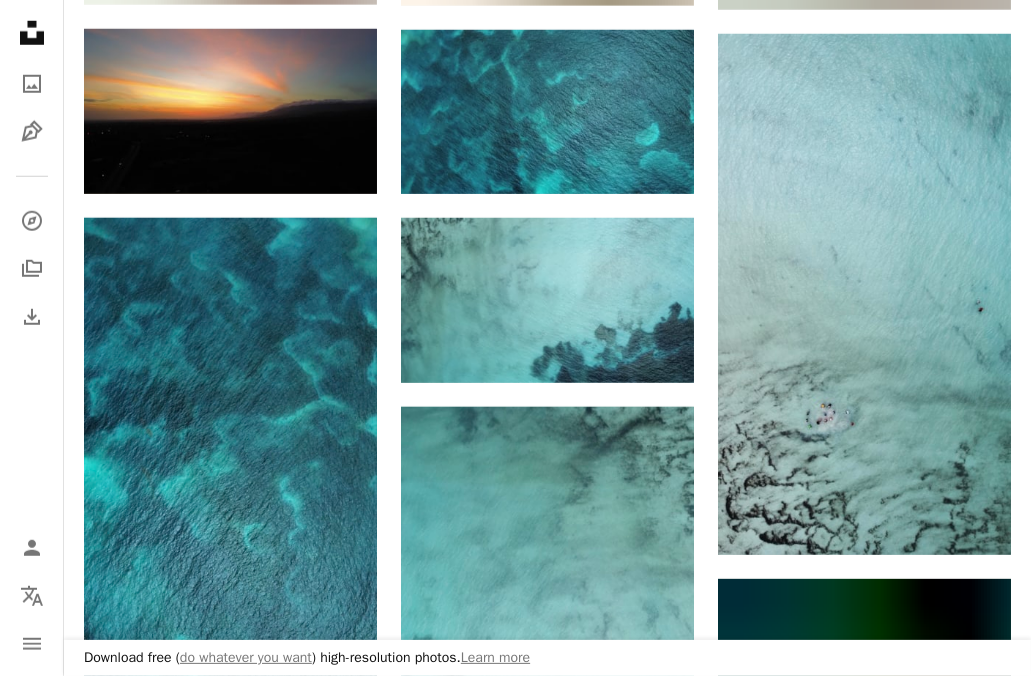 scroll, scrollTop: 1212, scrollLeft: 0, axis: vertical 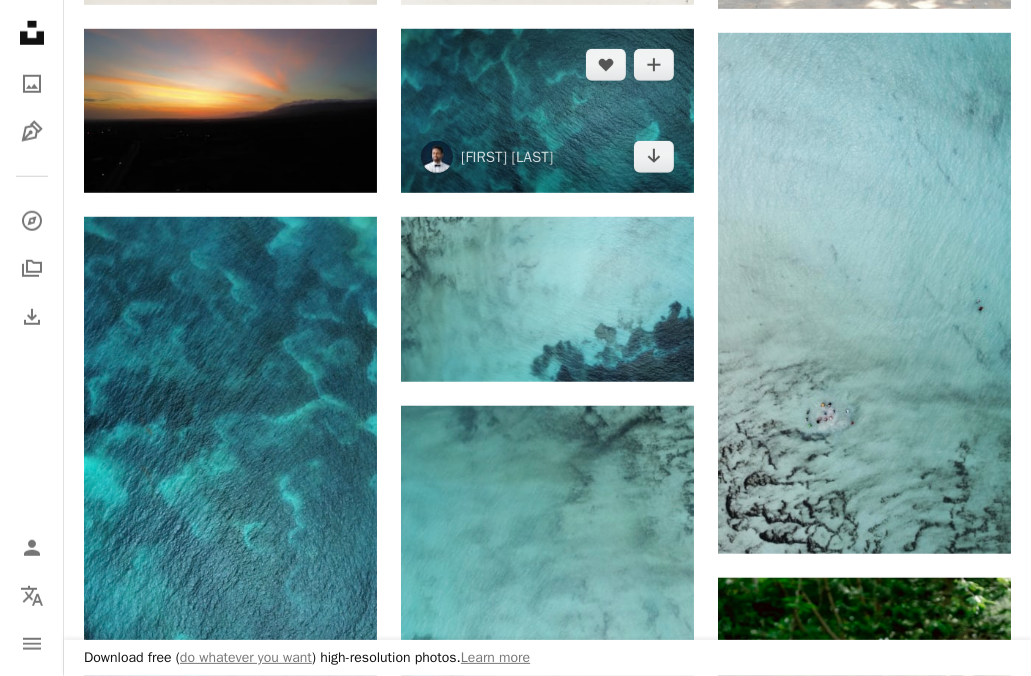 click at bounding box center (547, 111) 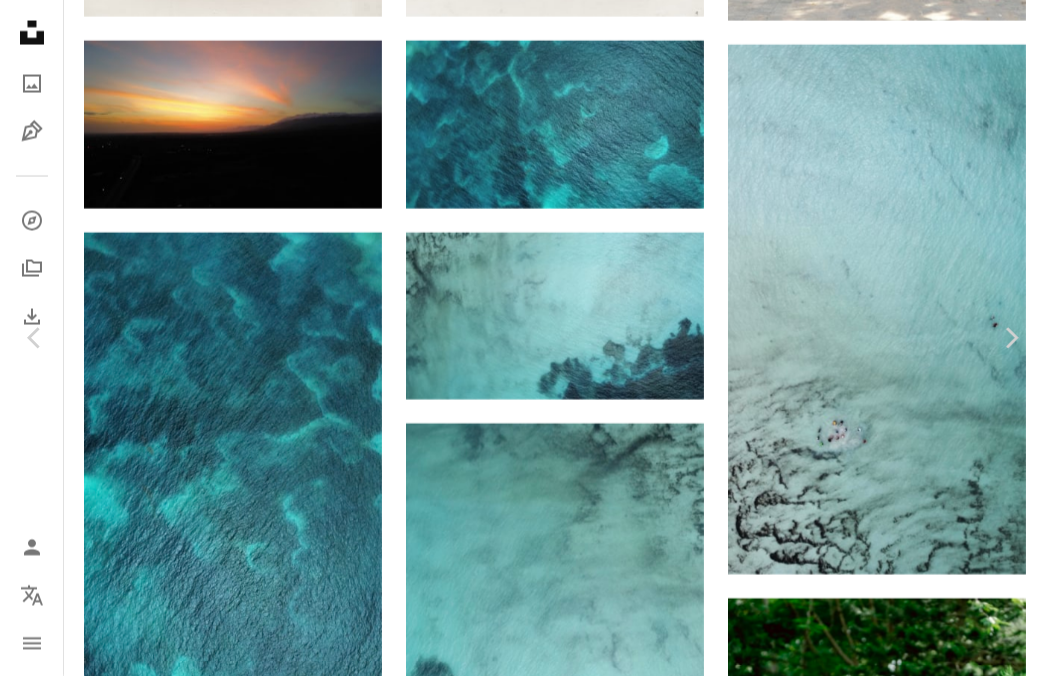 click on "An X shape" at bounding box center [20, 20] 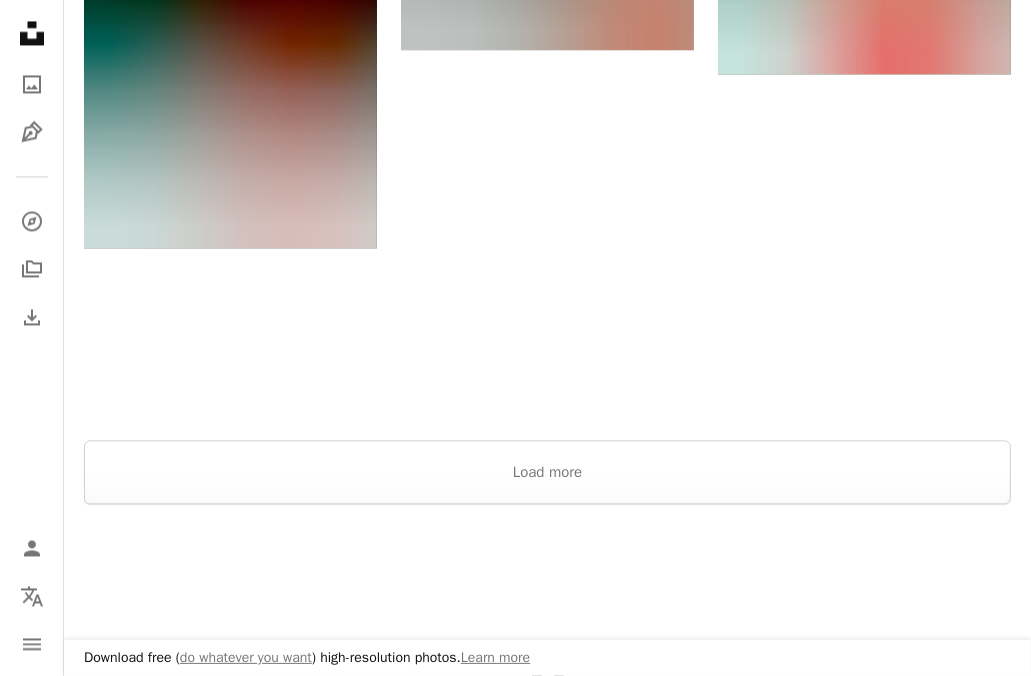 scroll, scrollTop: 2891, scrollLeft: 0, axis: vertical 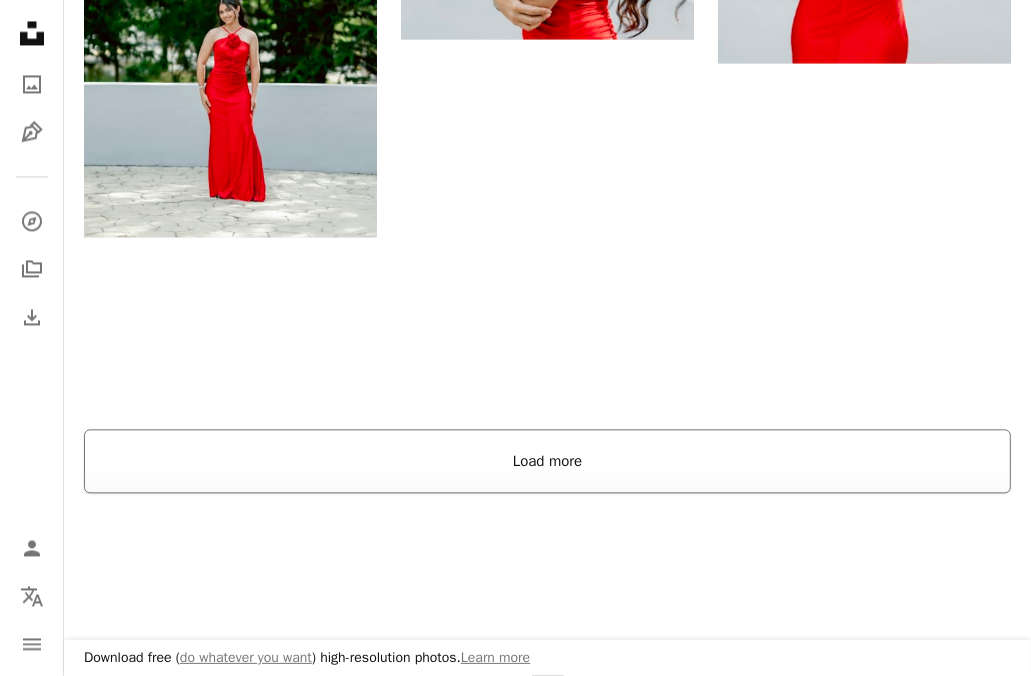 click on "Load more" at bounding box center (547, 461) 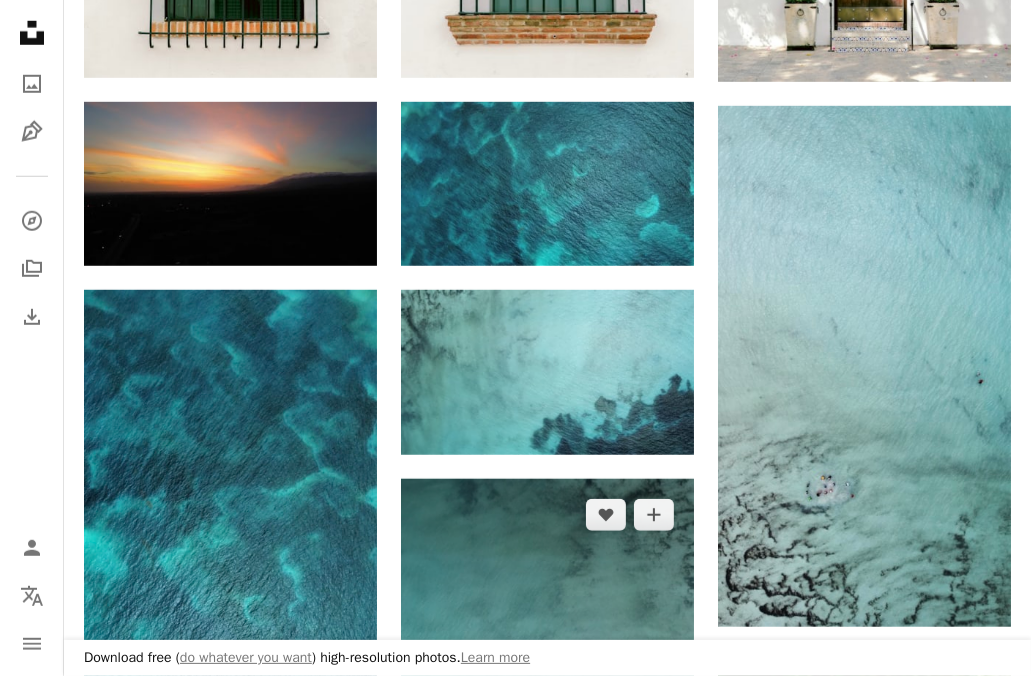 scroll, scrollTop: 1130, scrollLeft: 0, axis: vertical 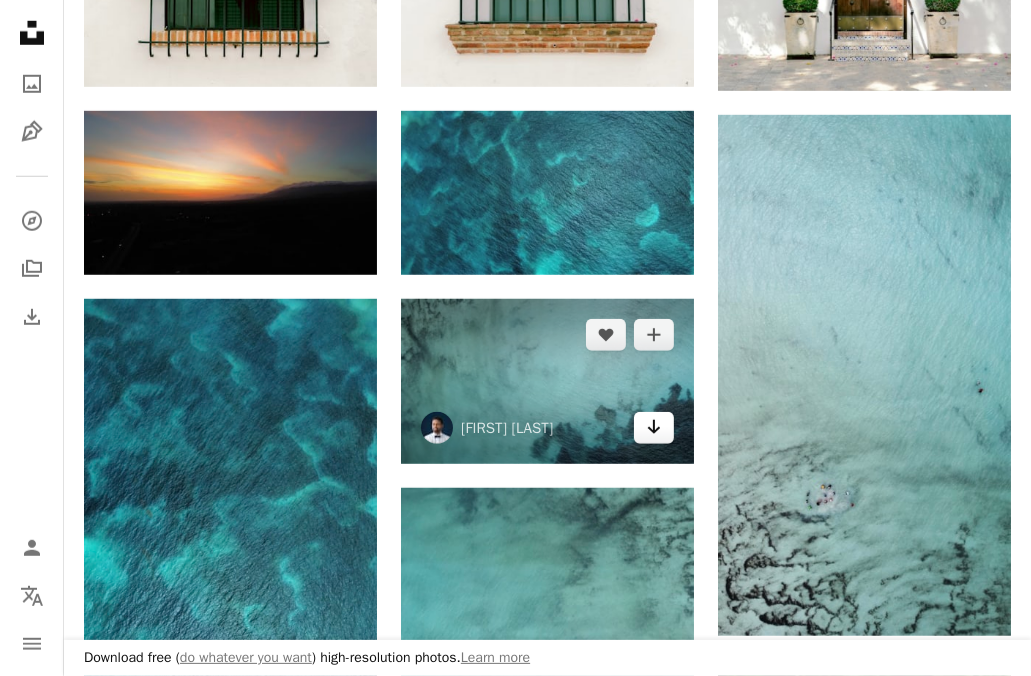 click on "Arrow pointing down" 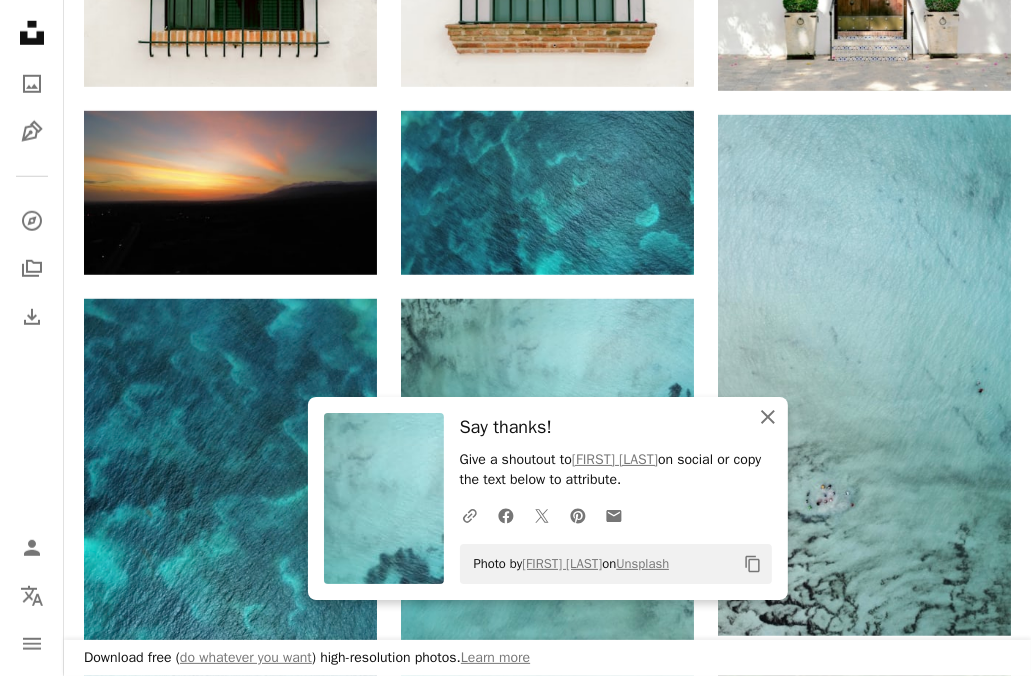 click on "An X shape" 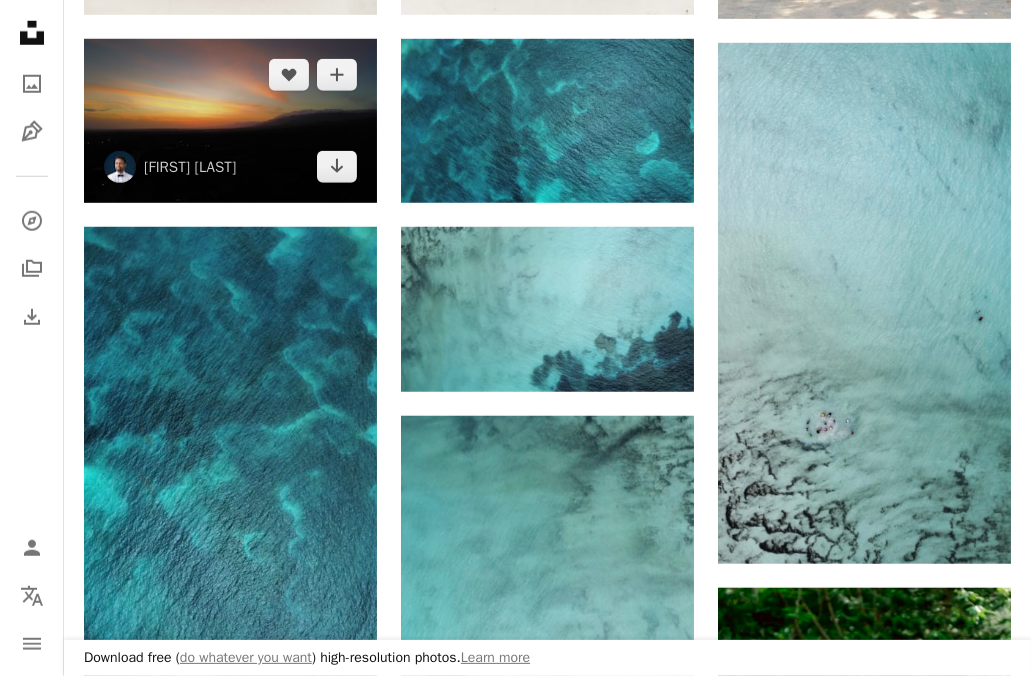 scroll, scrollTop: 1188, scrollLeft: 0, axis: vertical 